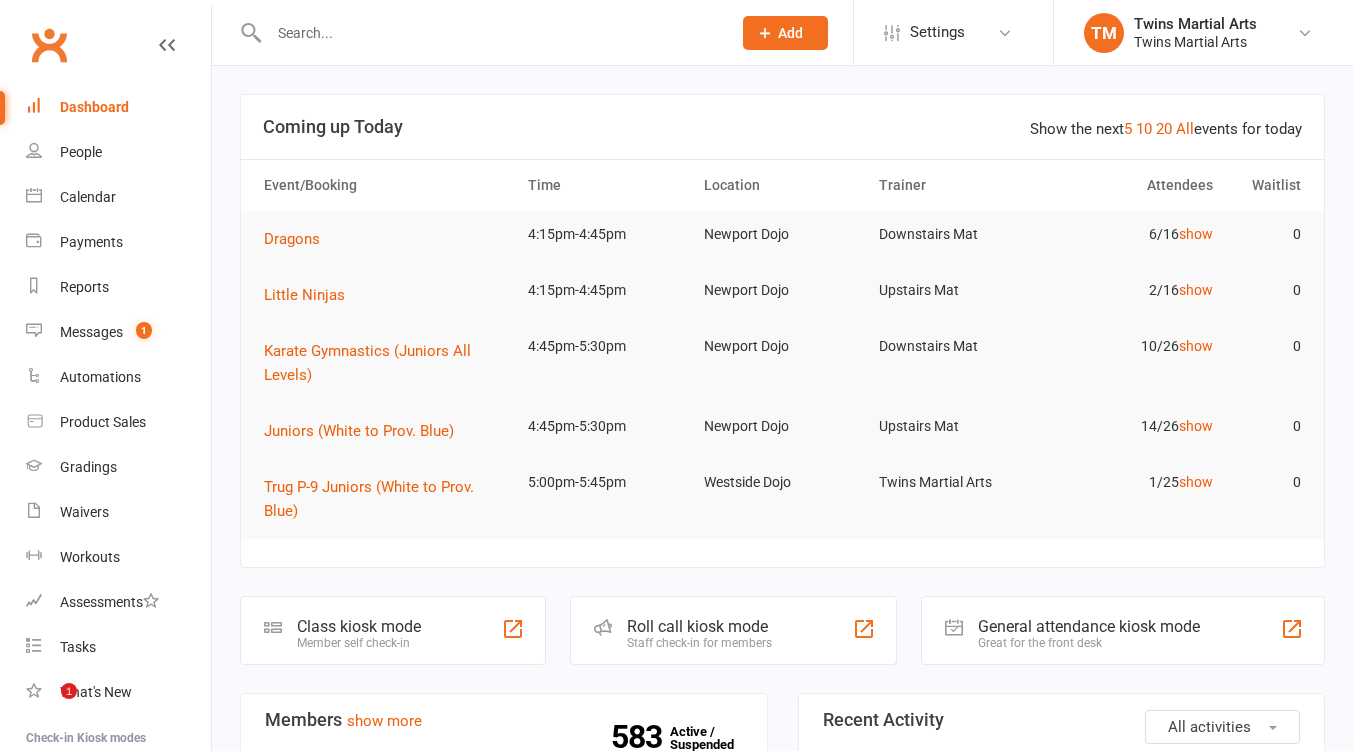 scroll, scrollTop: 0, scrollLeft: 0, axis: both 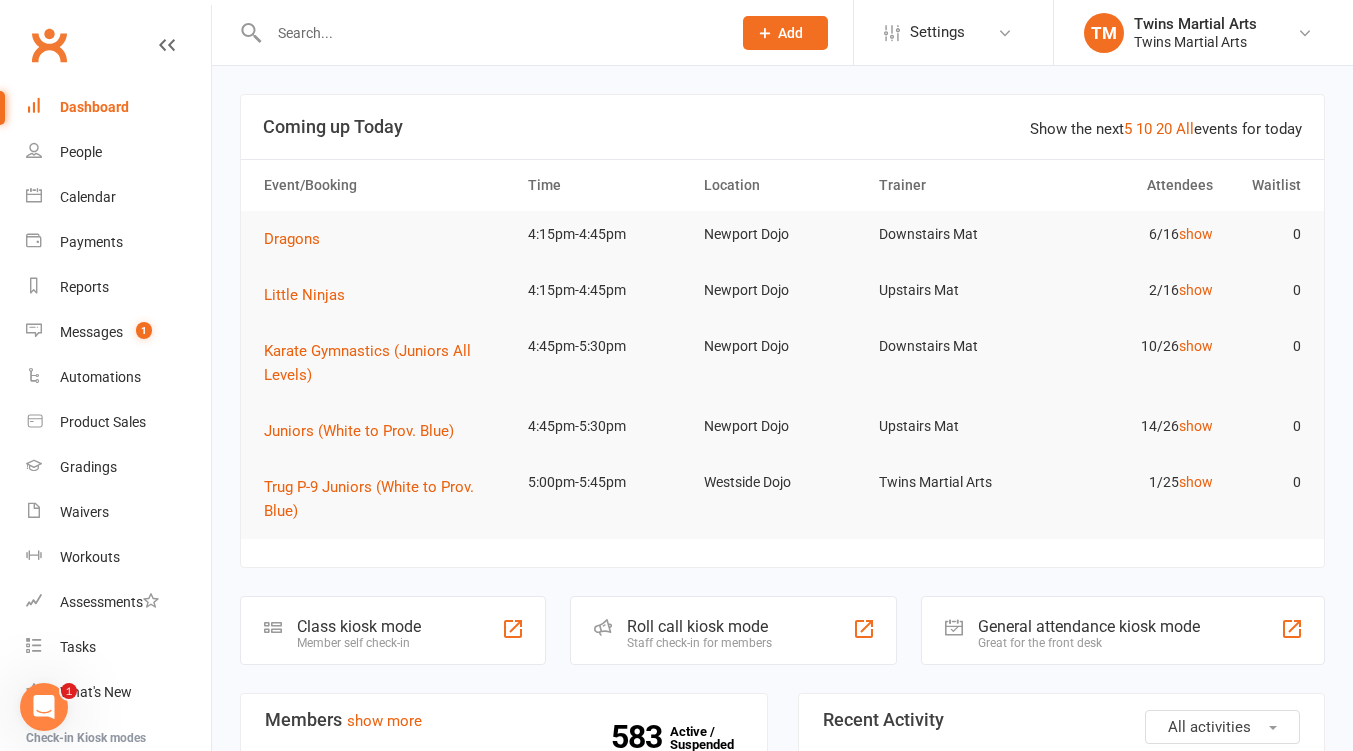 click at bounding box center [490, 33] 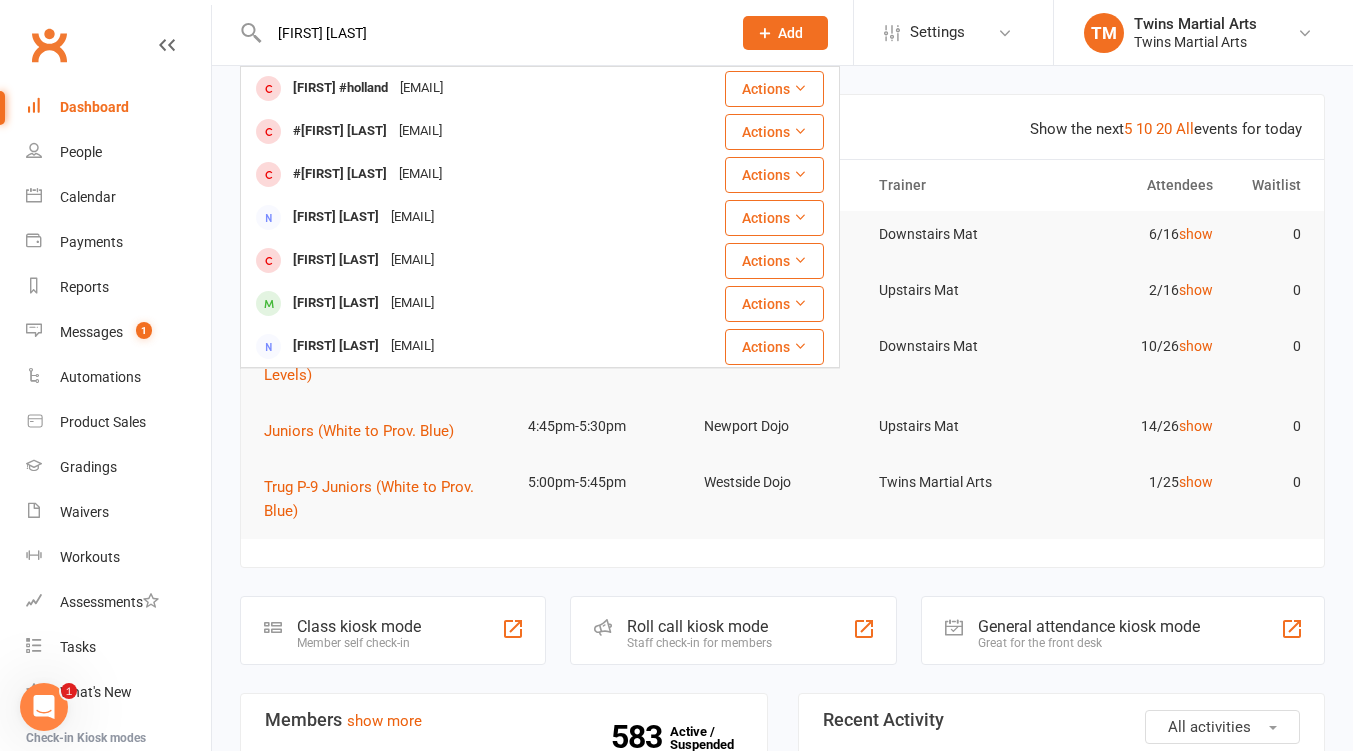 type on "[FIRST] [LAST]" 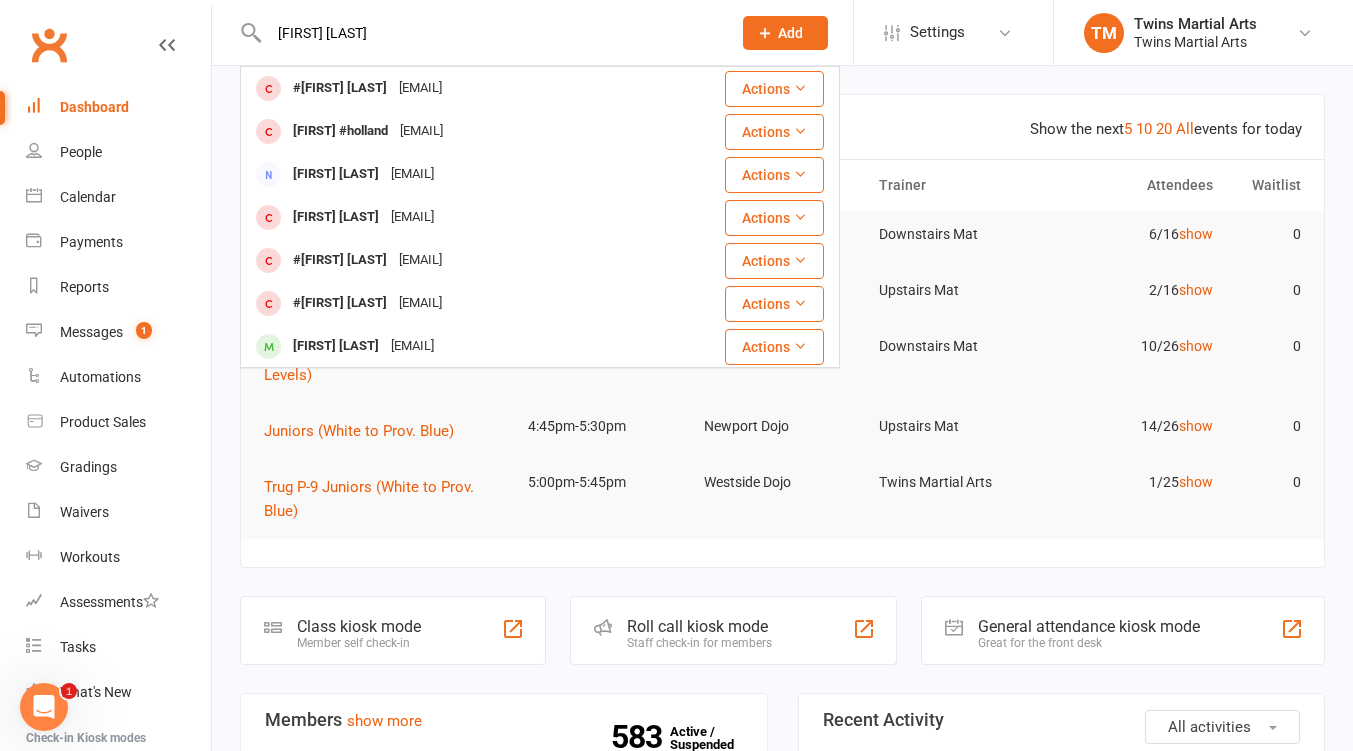 click on "[FIRST] [LAST]" at bounding box center [490, 33] 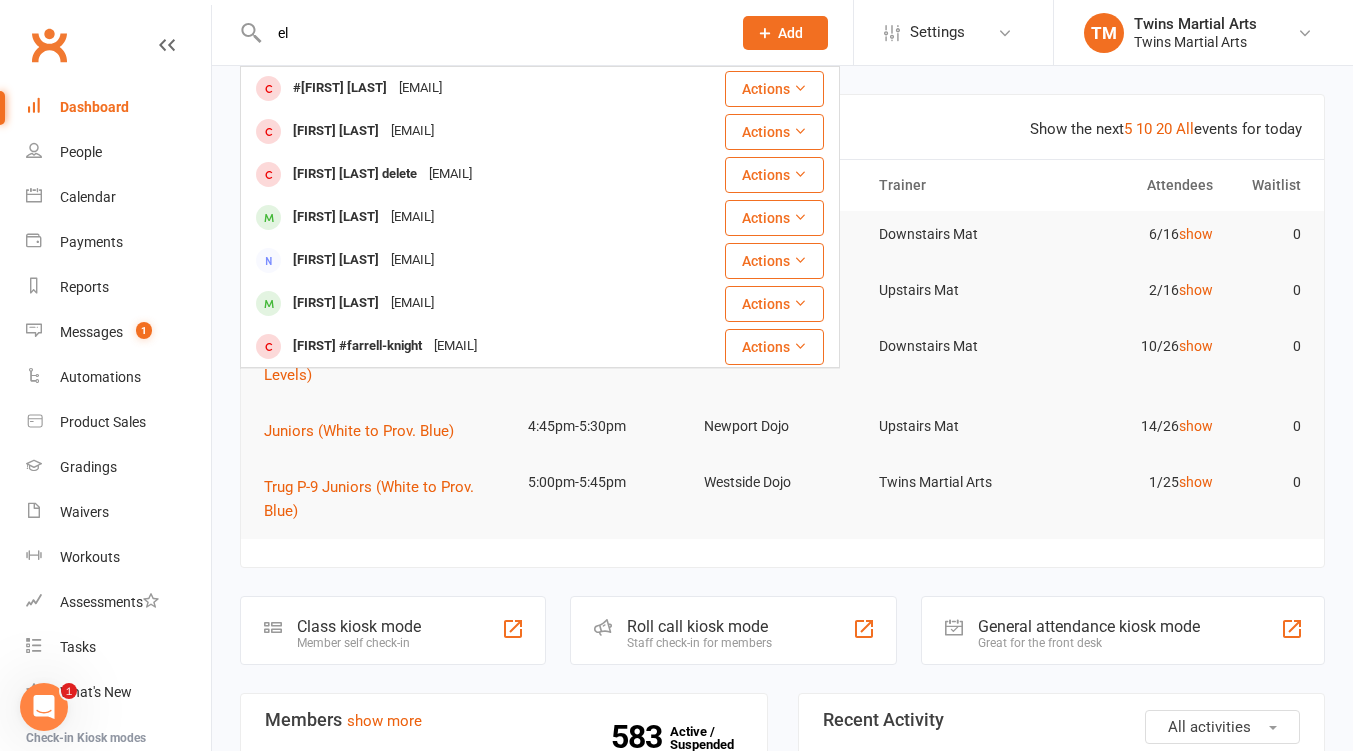 type on "e" 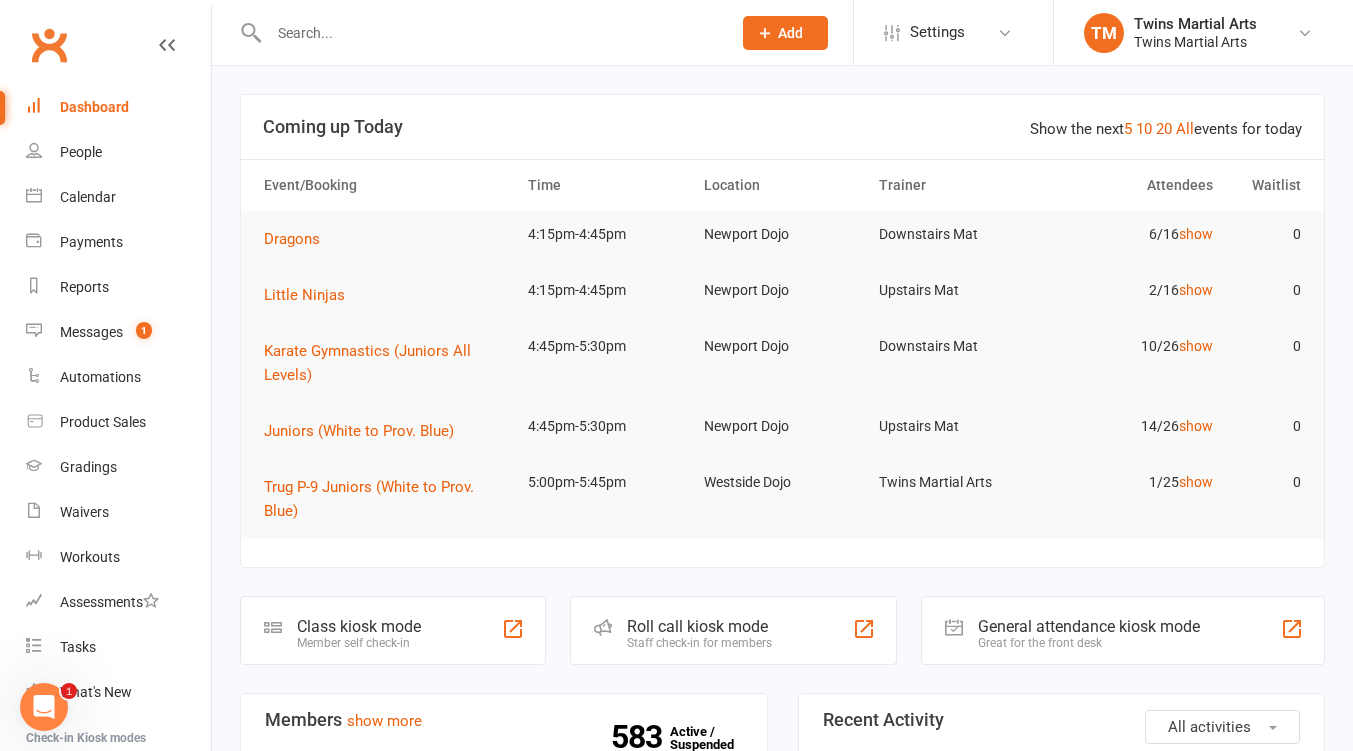 click at bounding box center [490, 33] 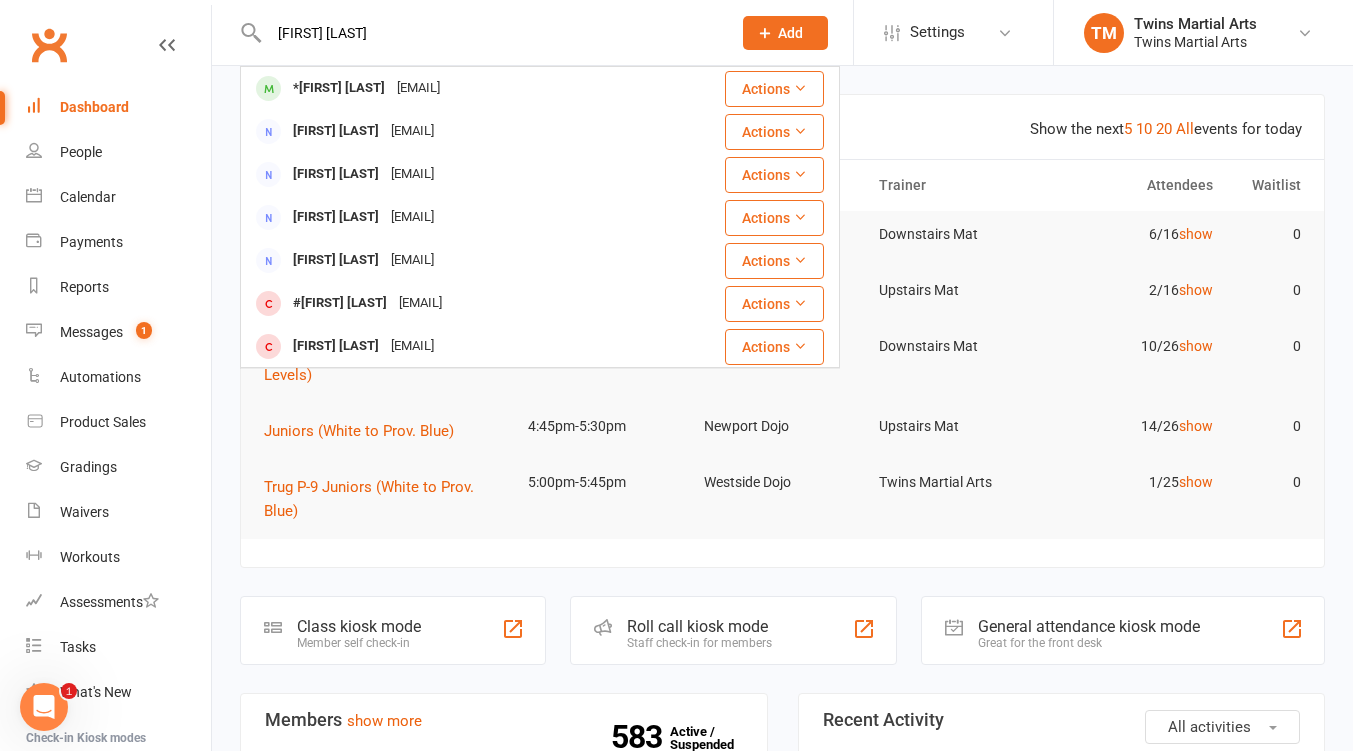 type on "[FIRST] [LAST]" 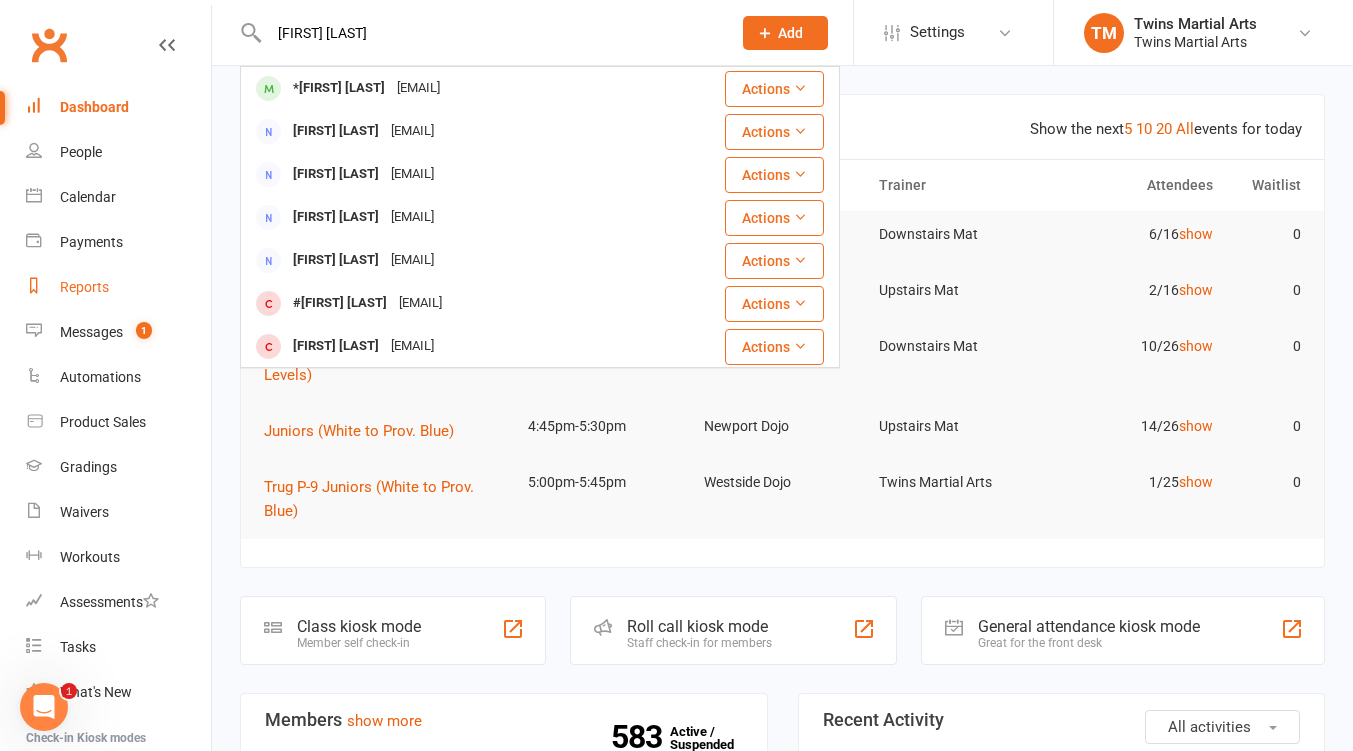 click on "Reports" at bounding box center [84, 287] 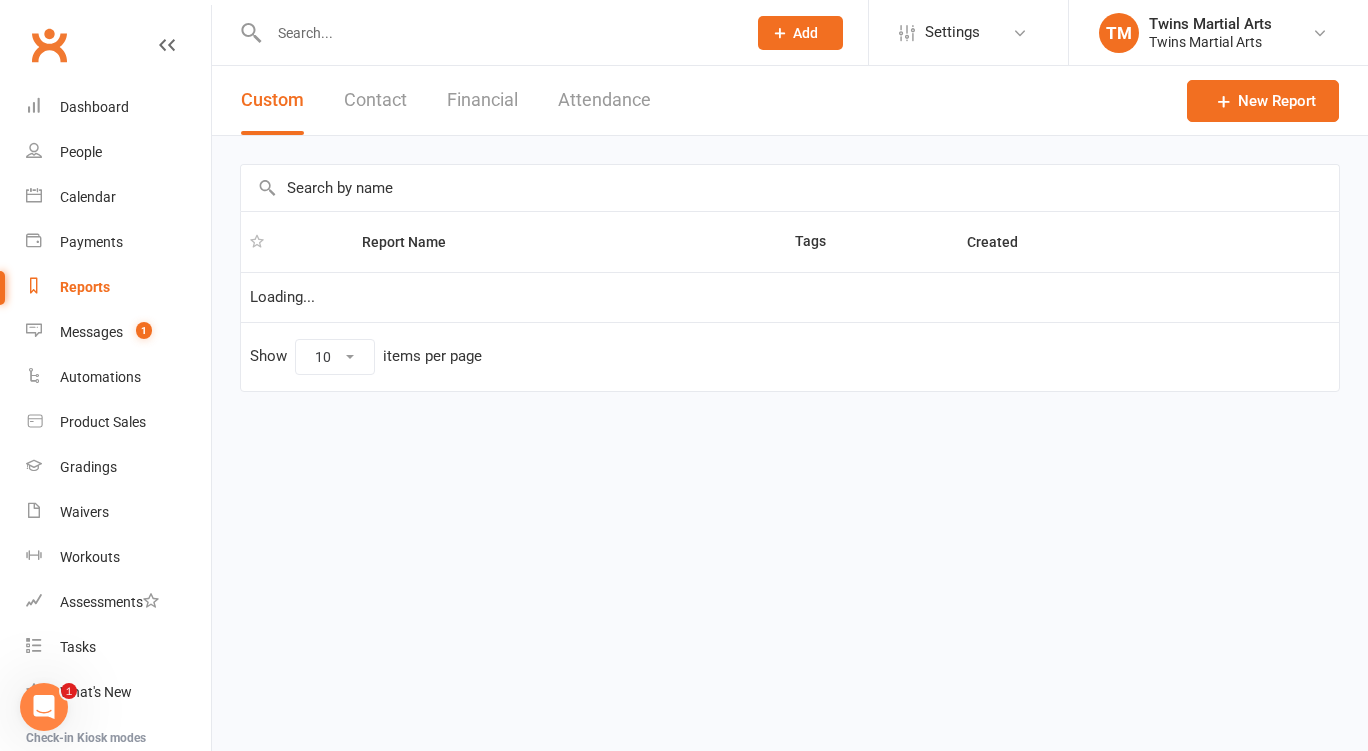 select on "25" 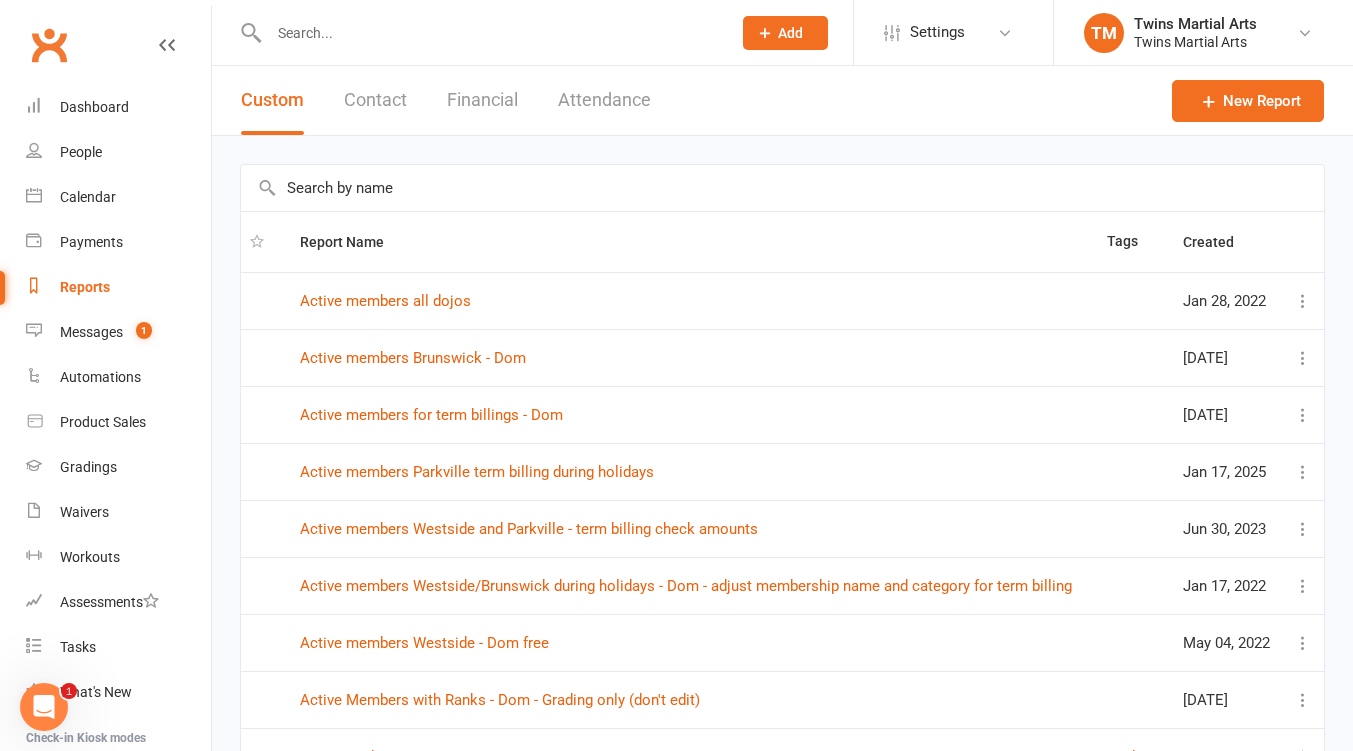 click at bounding box center [782, 188] 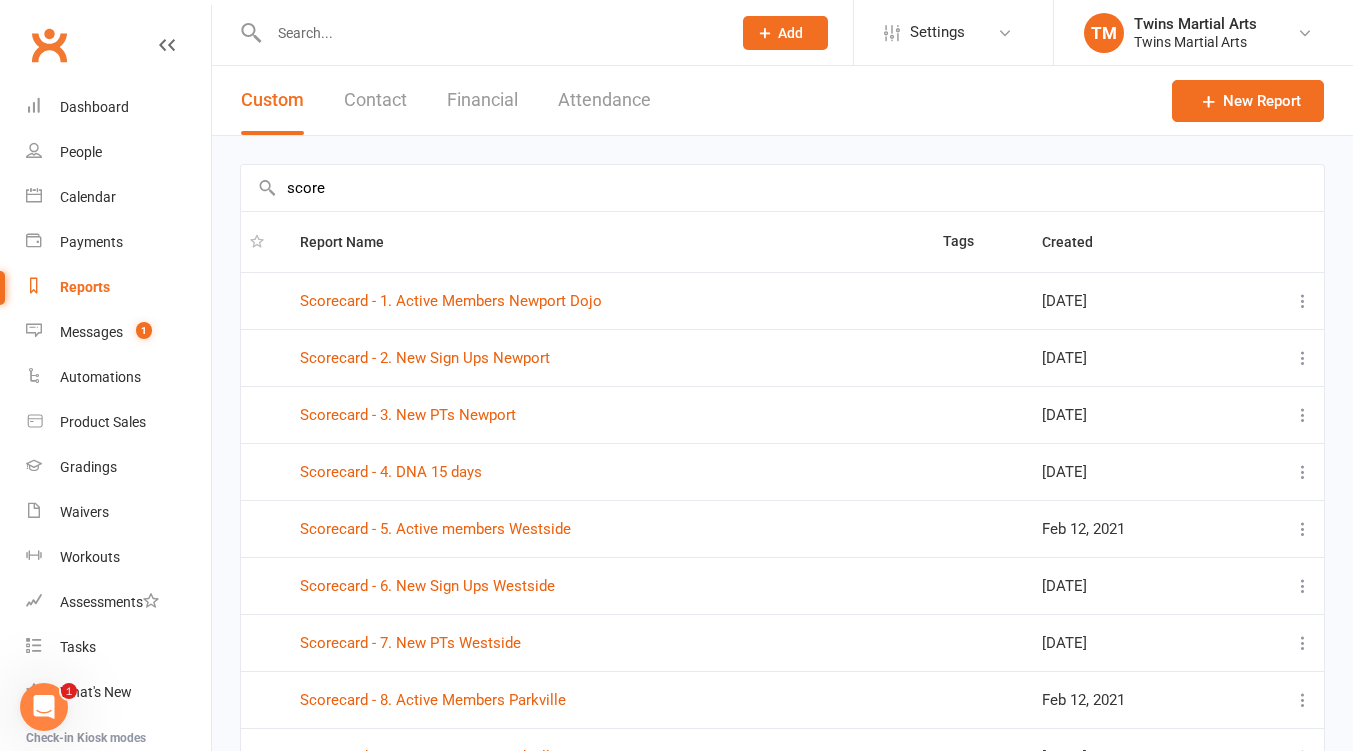type on "score" 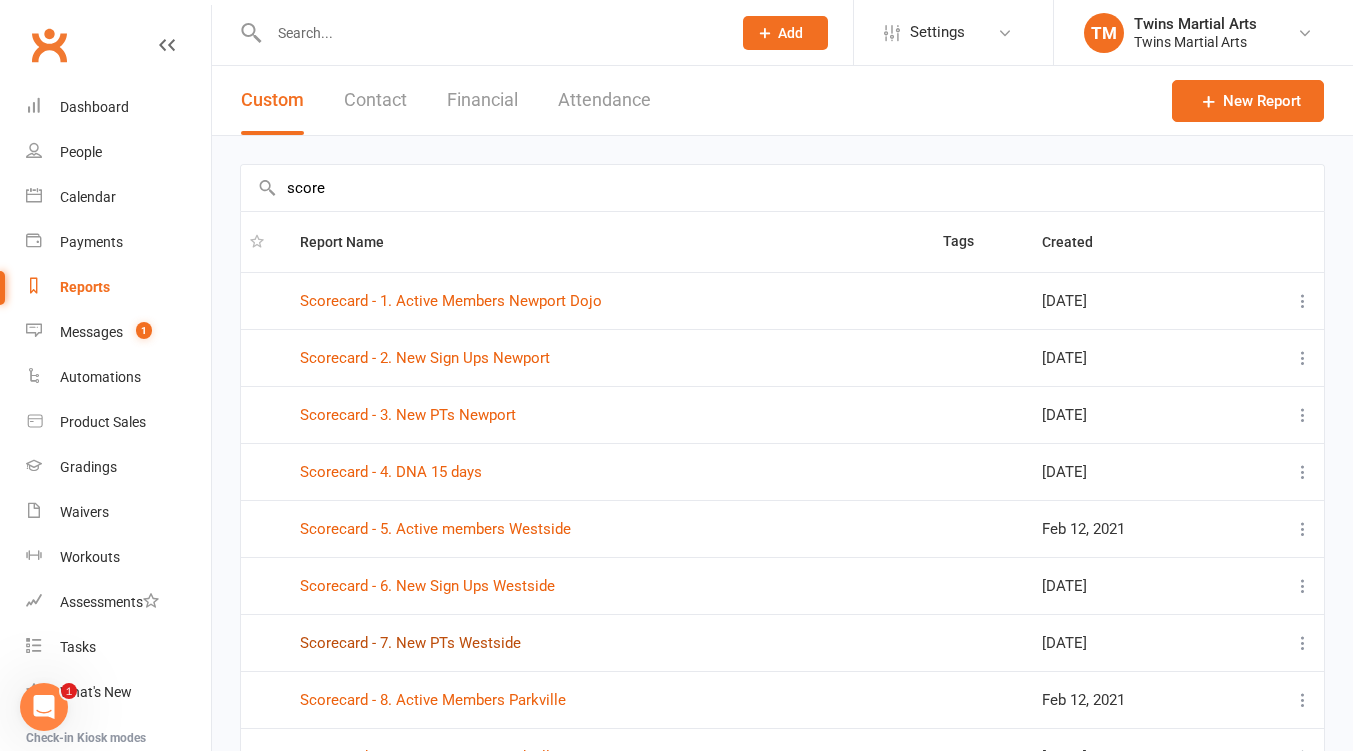 drag, startPoint x: 457, startPoint y: 632, endPoint x: 449, endPoint y: 640, distance: 11.313708 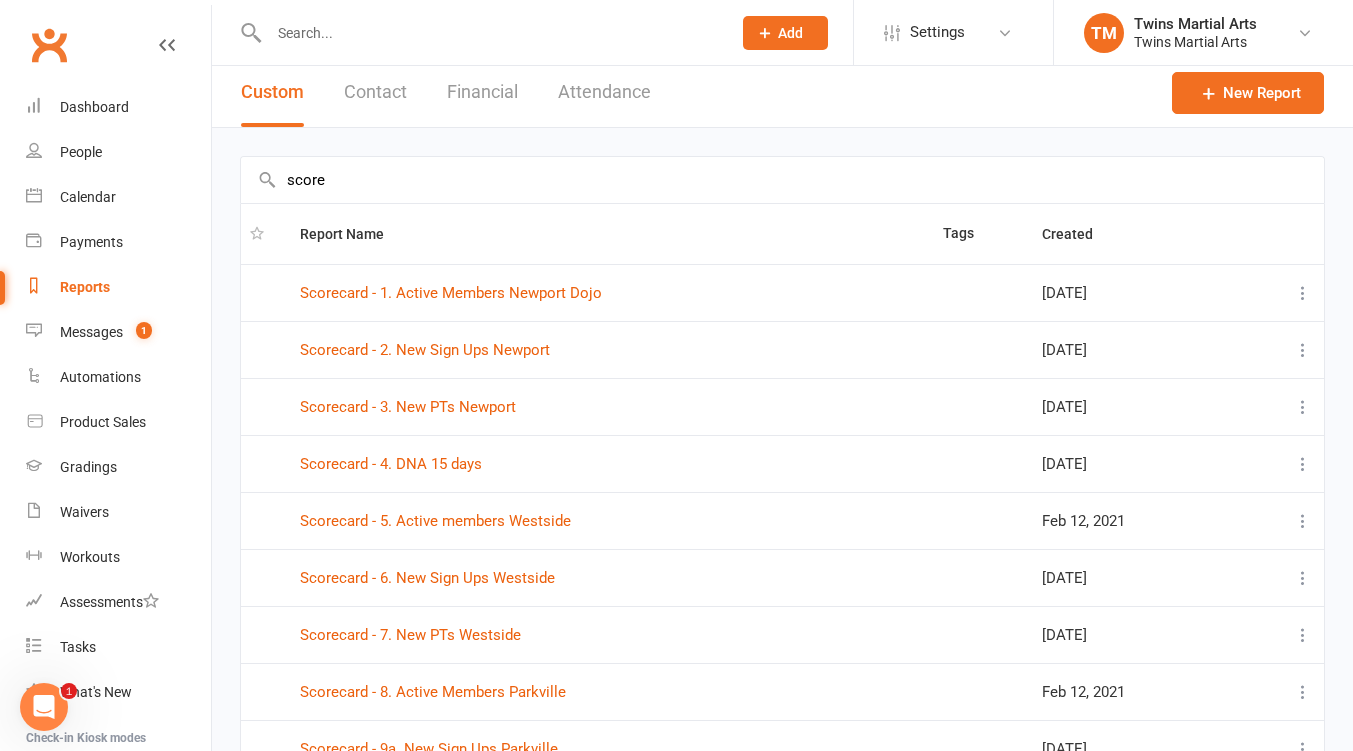 scroll, scrollTop: 0, scrollLeft: 0, axis: both 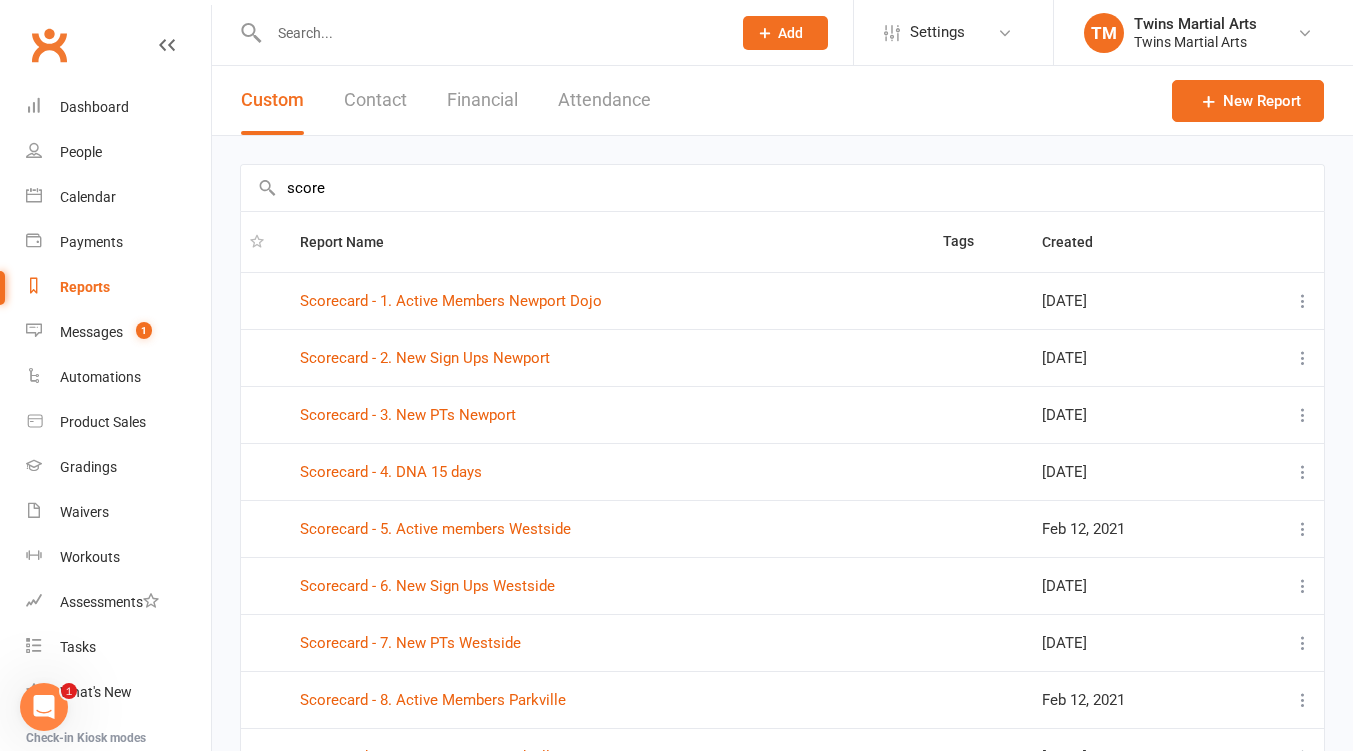 click on "Financial" at bounding box center [482, 100] 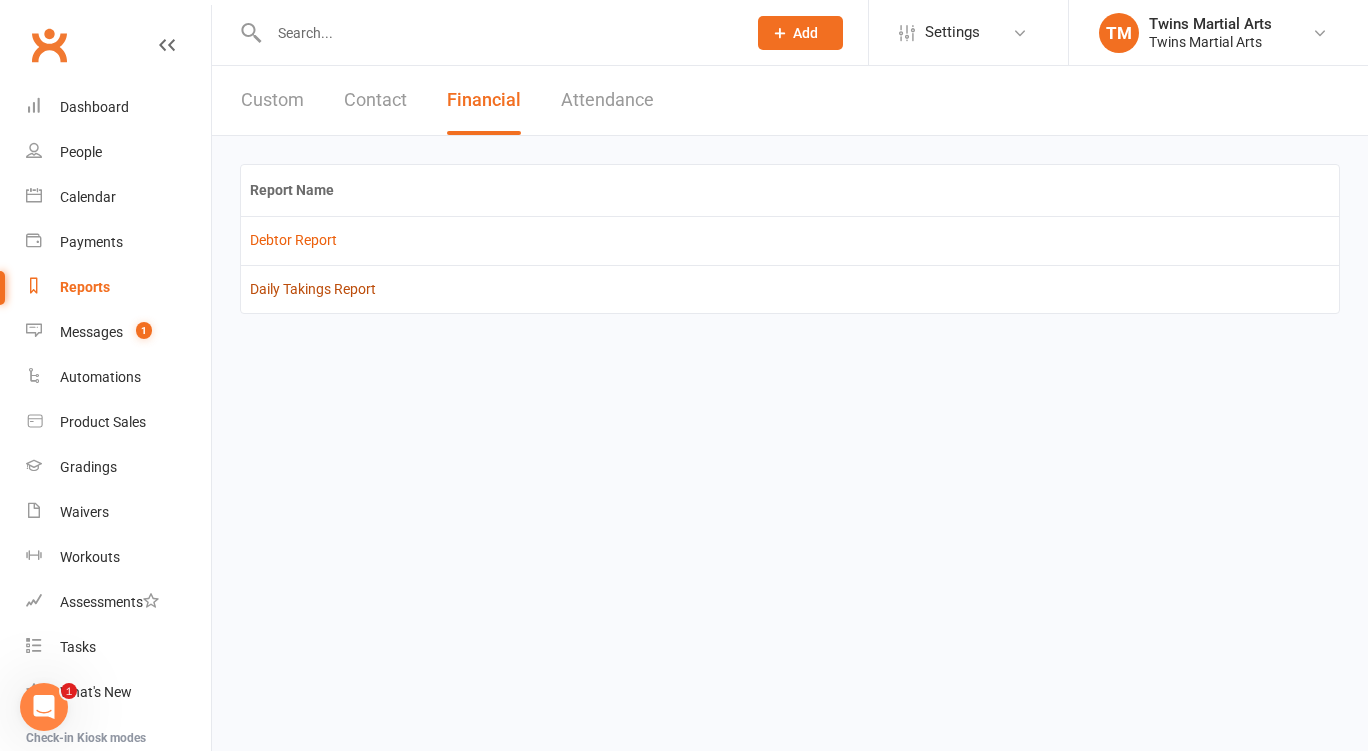 click on "Daily Takings Report" at bounding box center [313, 289] 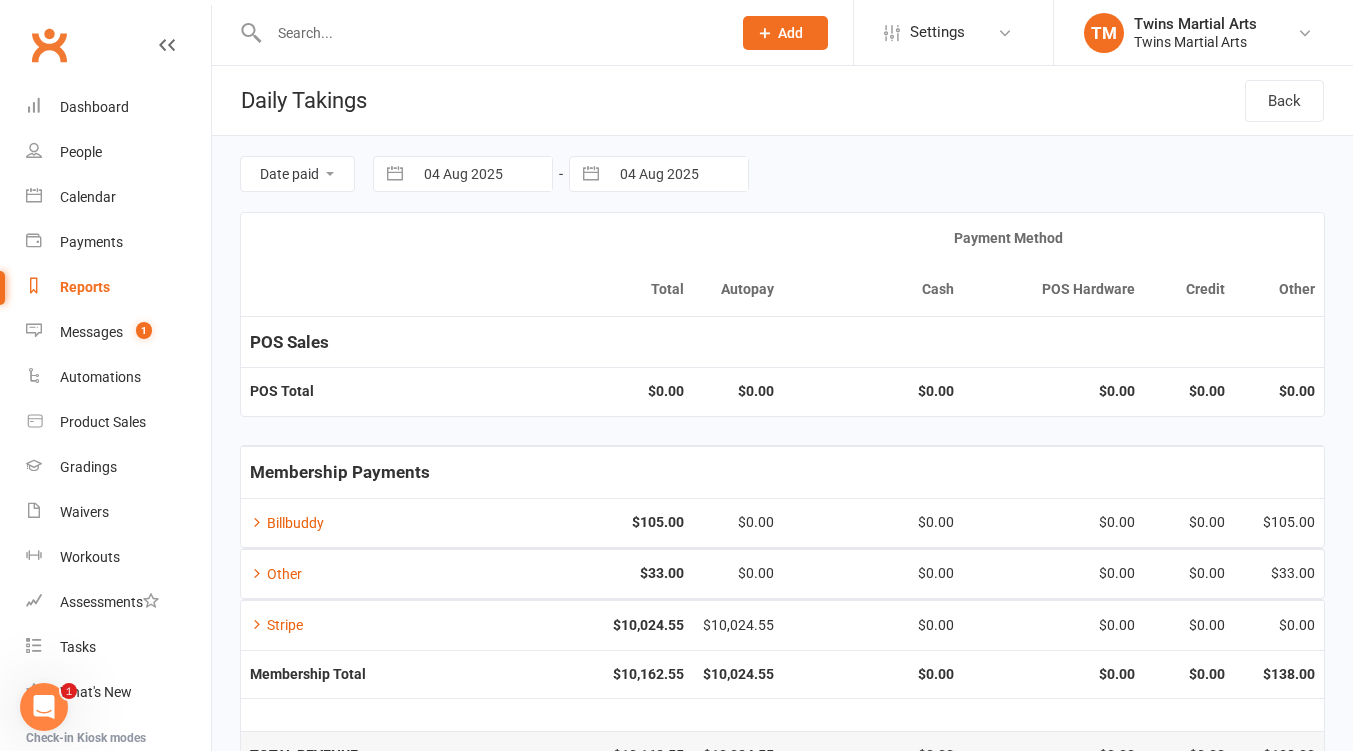 click on "04 Aug 2025" at bounding box center [482, 174] 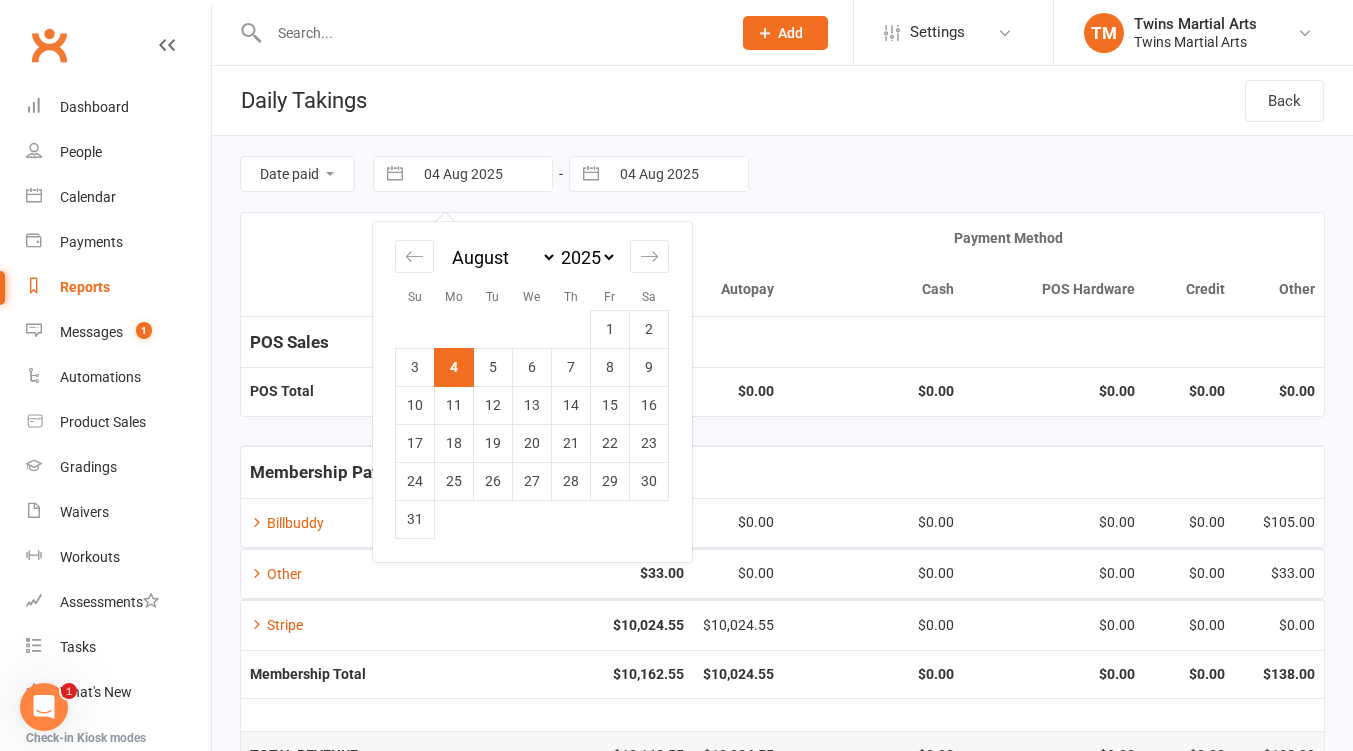 click 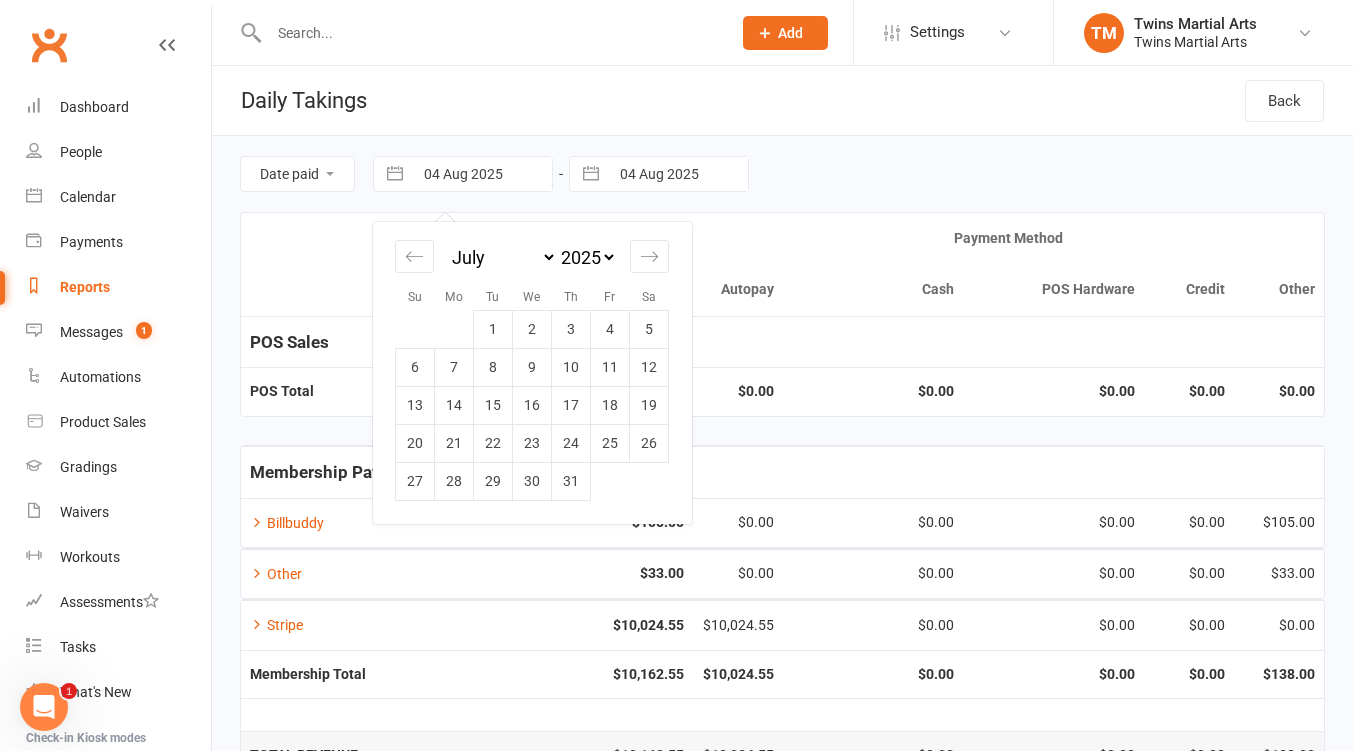click on "28" at bounding box center (454, 481) 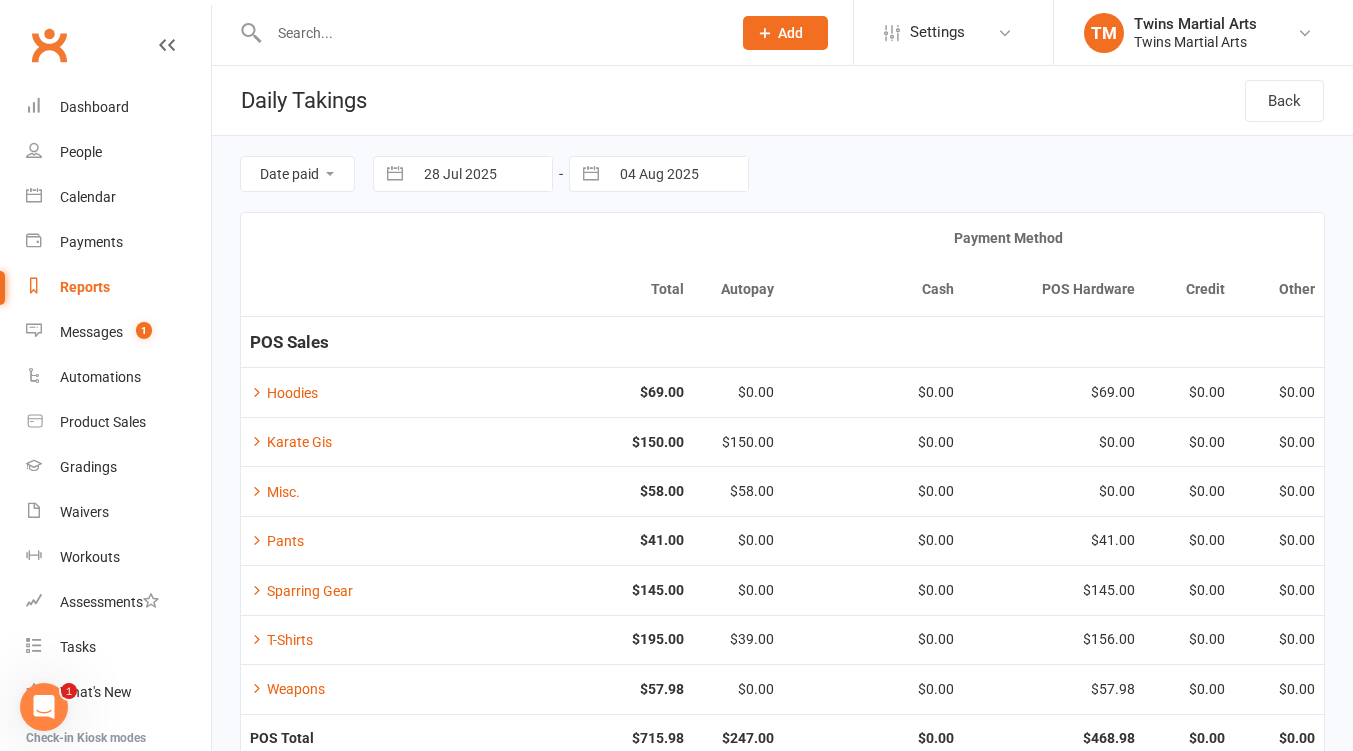scroll, scrollTop: 266, scrollLeft: 0, axis: vertical 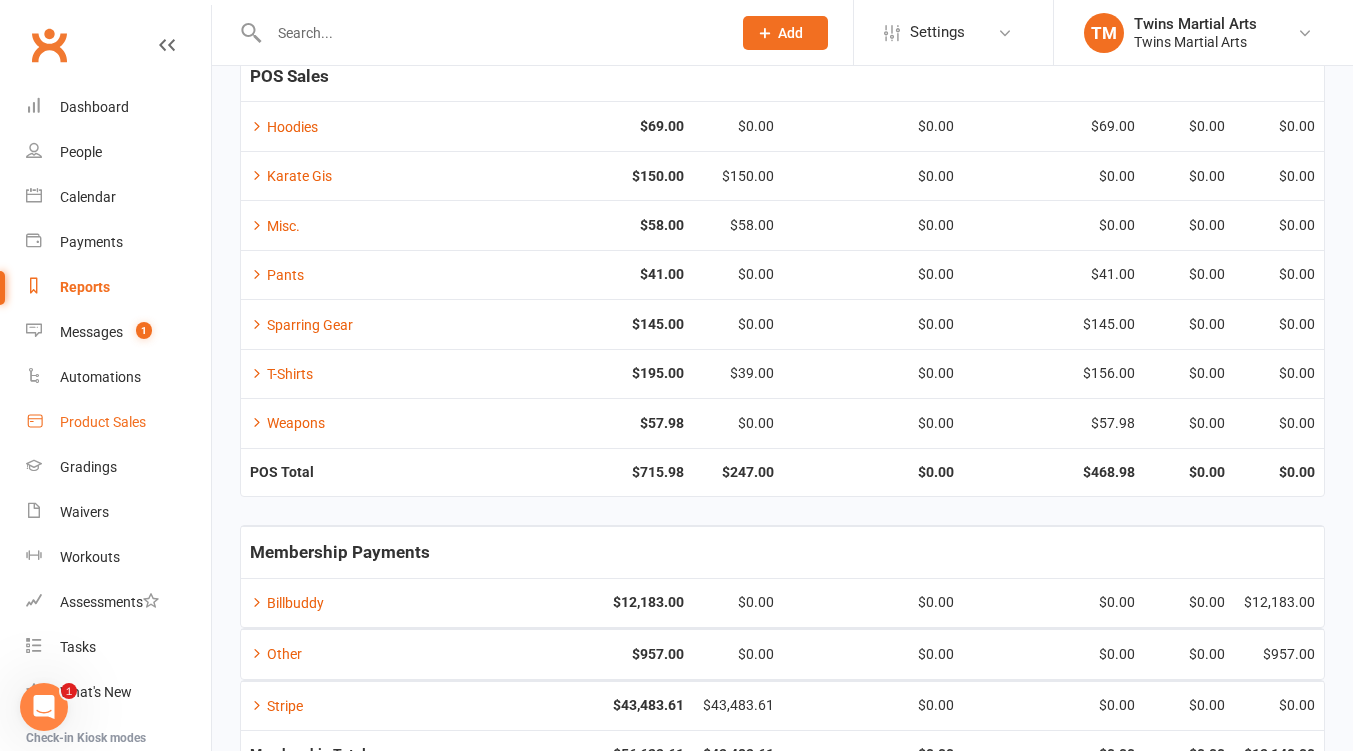 click on "Product Sales" at bounding box center (103, 422) 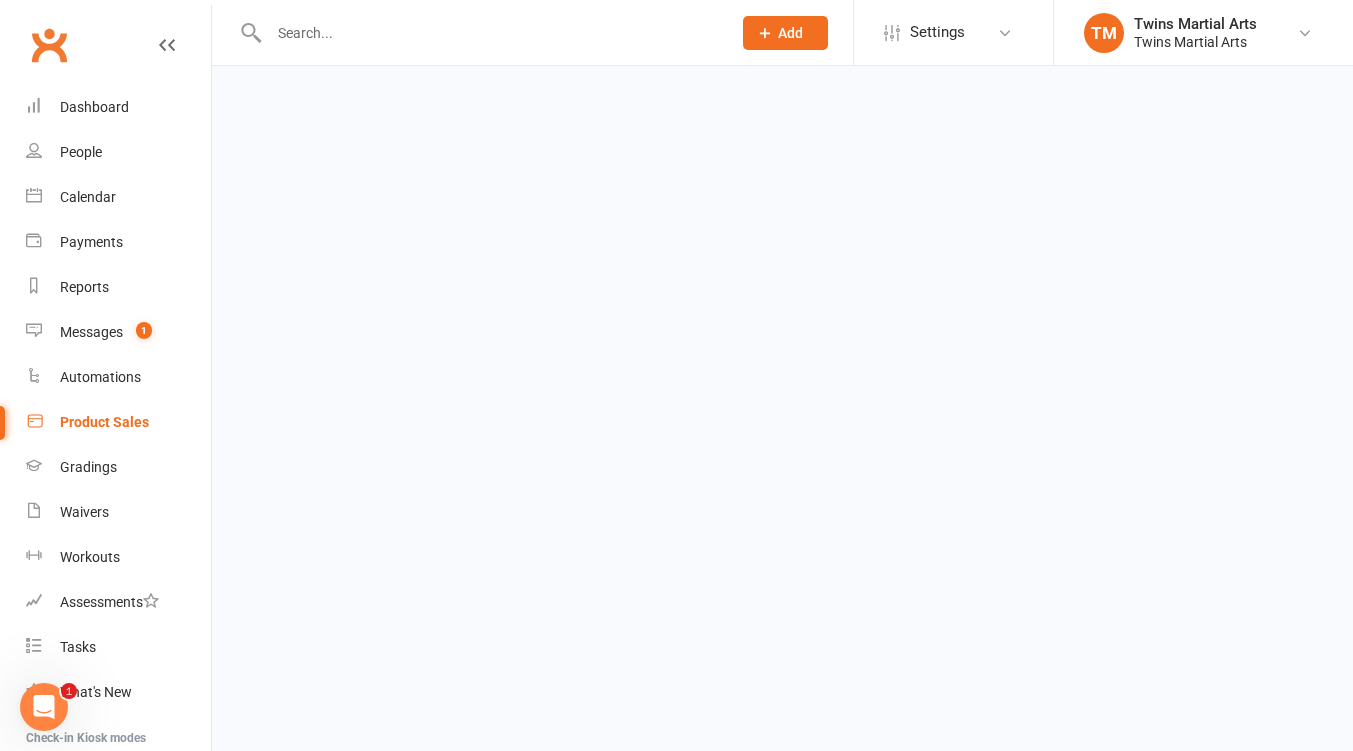 scroll, scrollTop: 0, scrollLeft: 0, axis: both 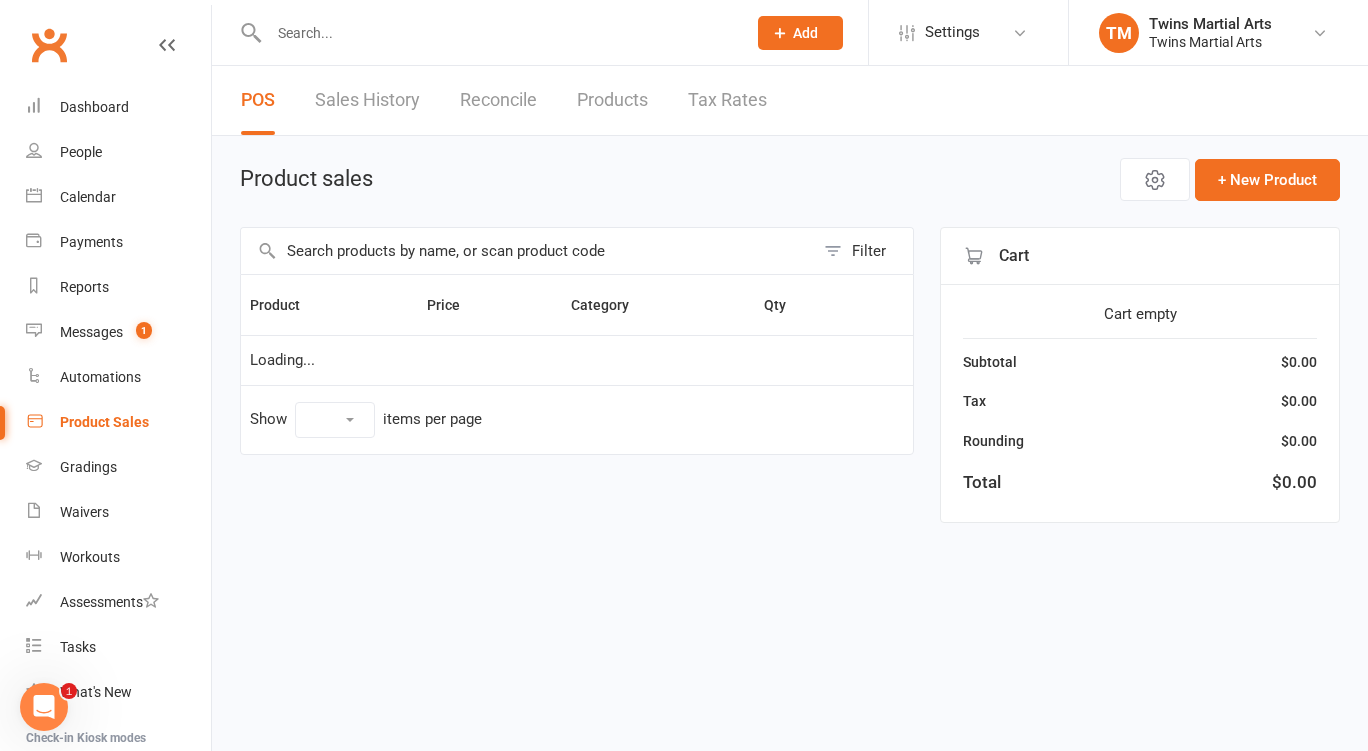 select on "25" 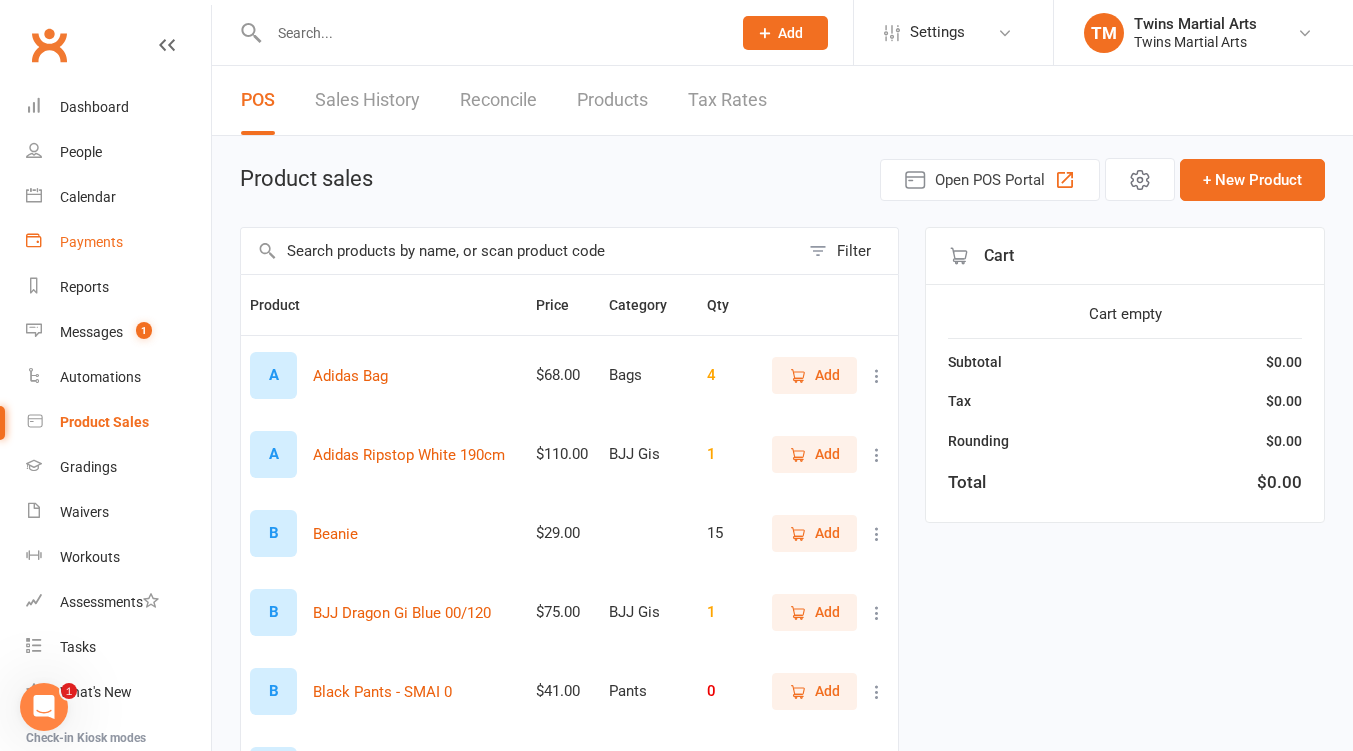 click on "Payments" at bounding box center [91, 242] 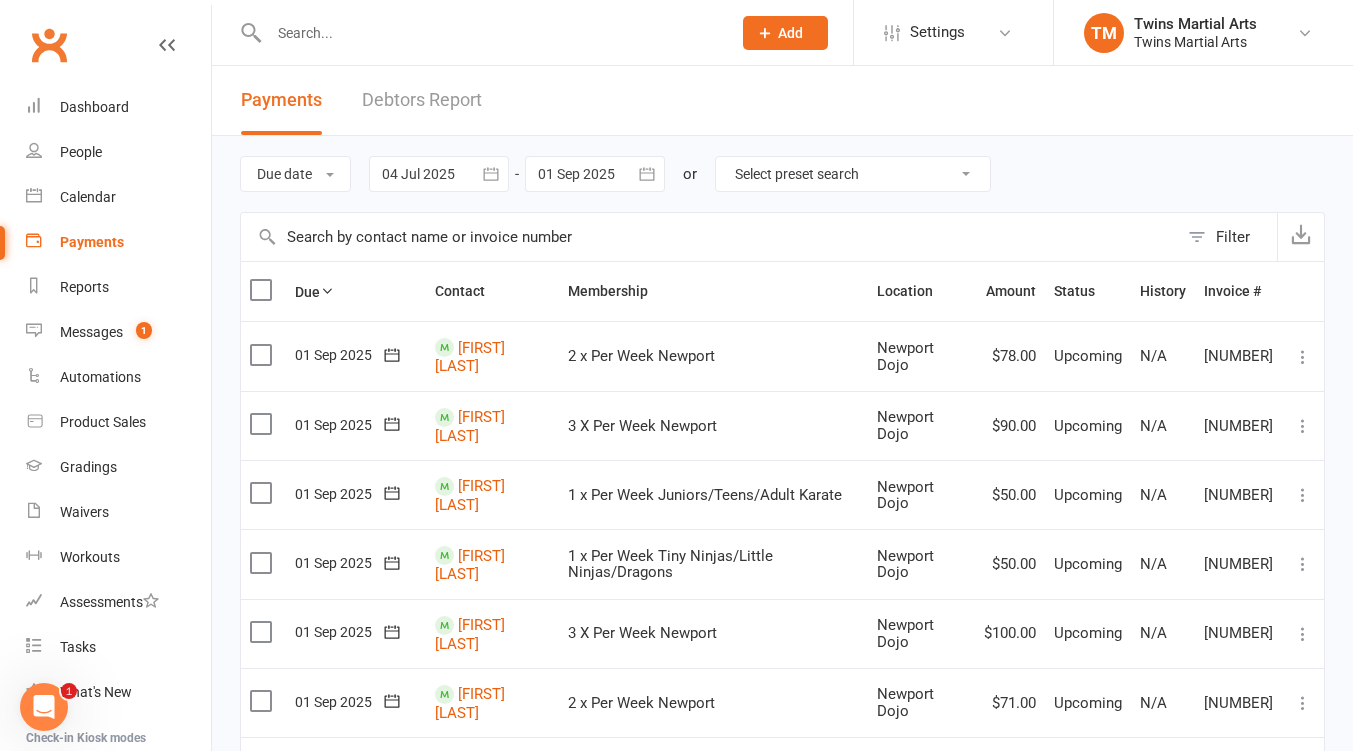 click on "Filter" at bounding box center (1227, 237) 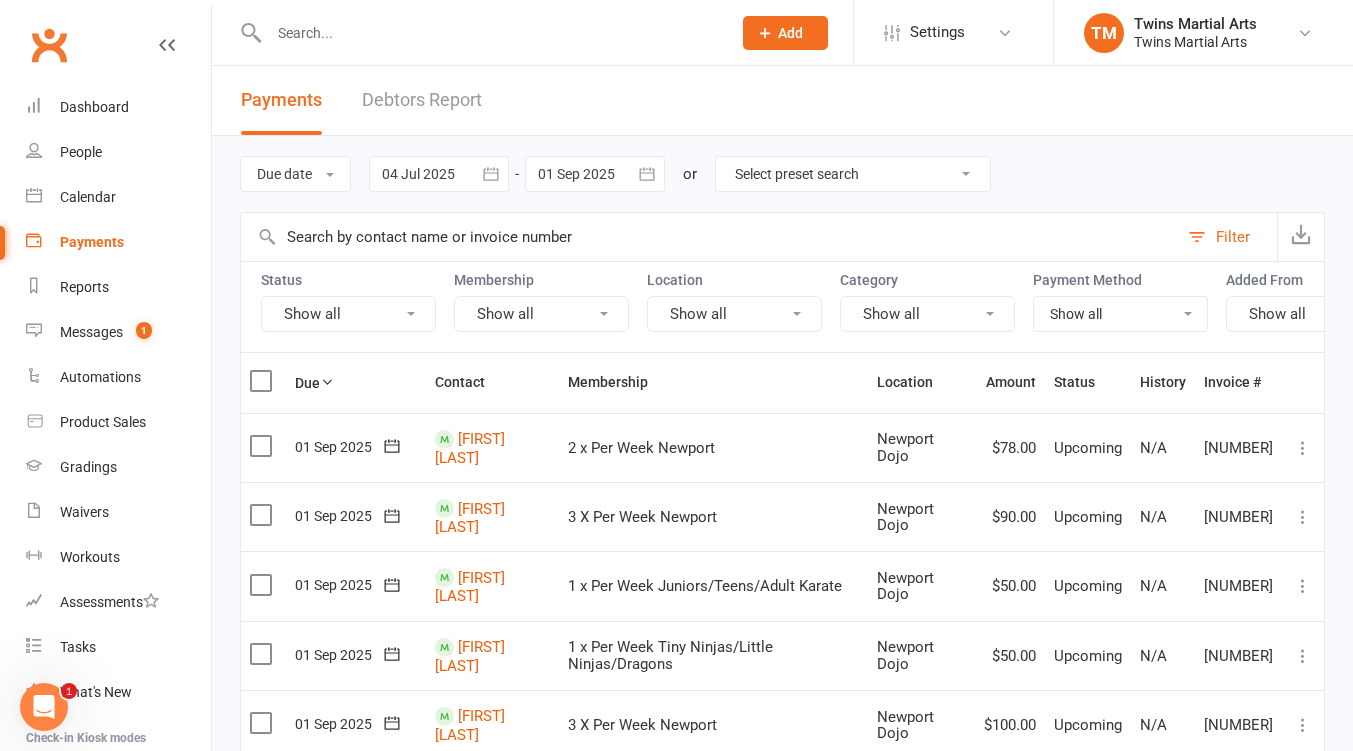 click on "Show all" at bounding box center (348, 314) 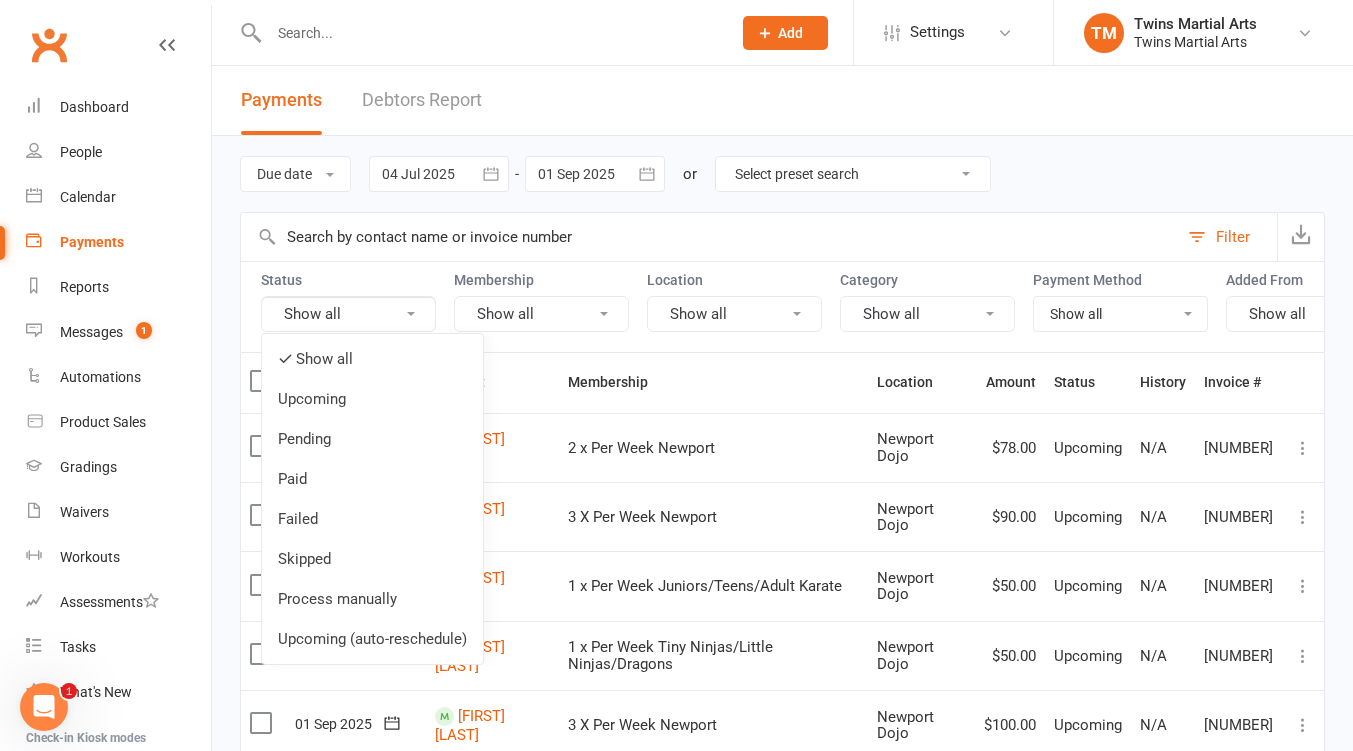 click on "Failed" at bounding box center [372, 519] 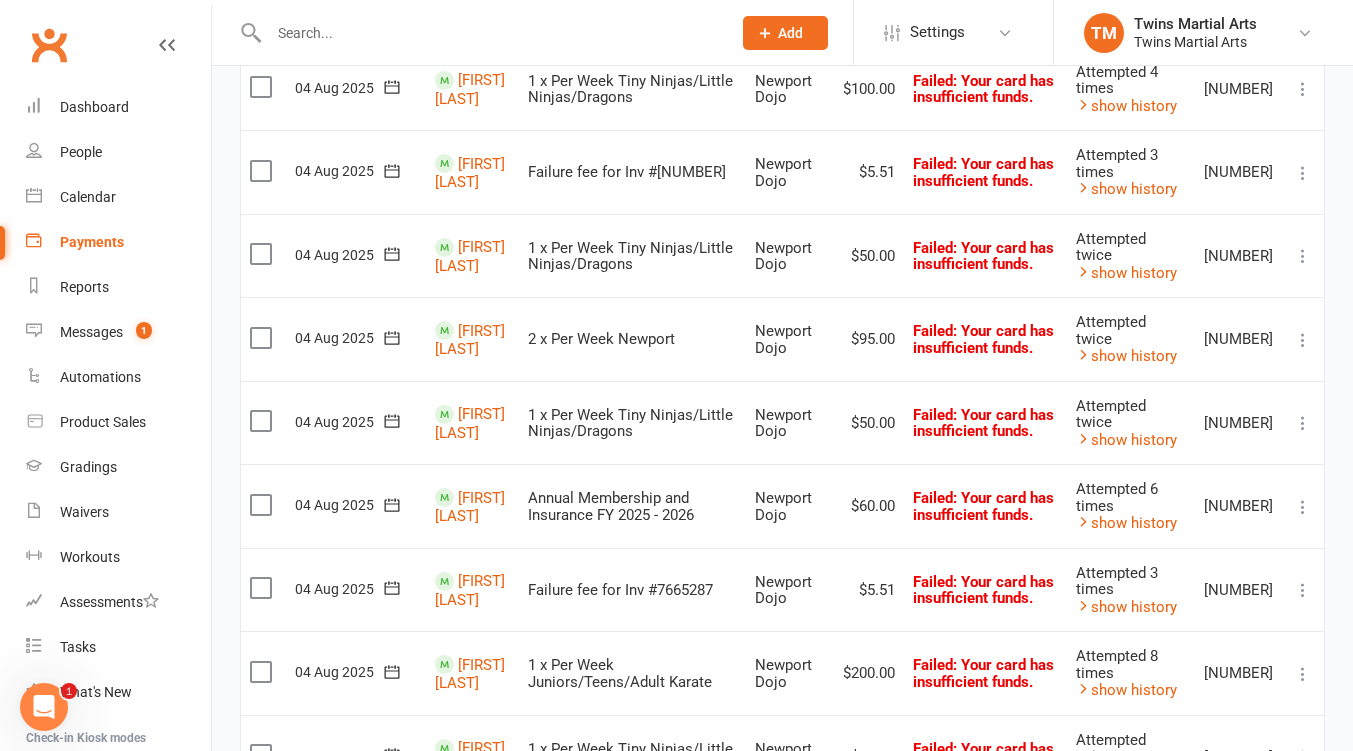 scroll, scrollTop: 800, scrollLeft: 0, axis: vertical 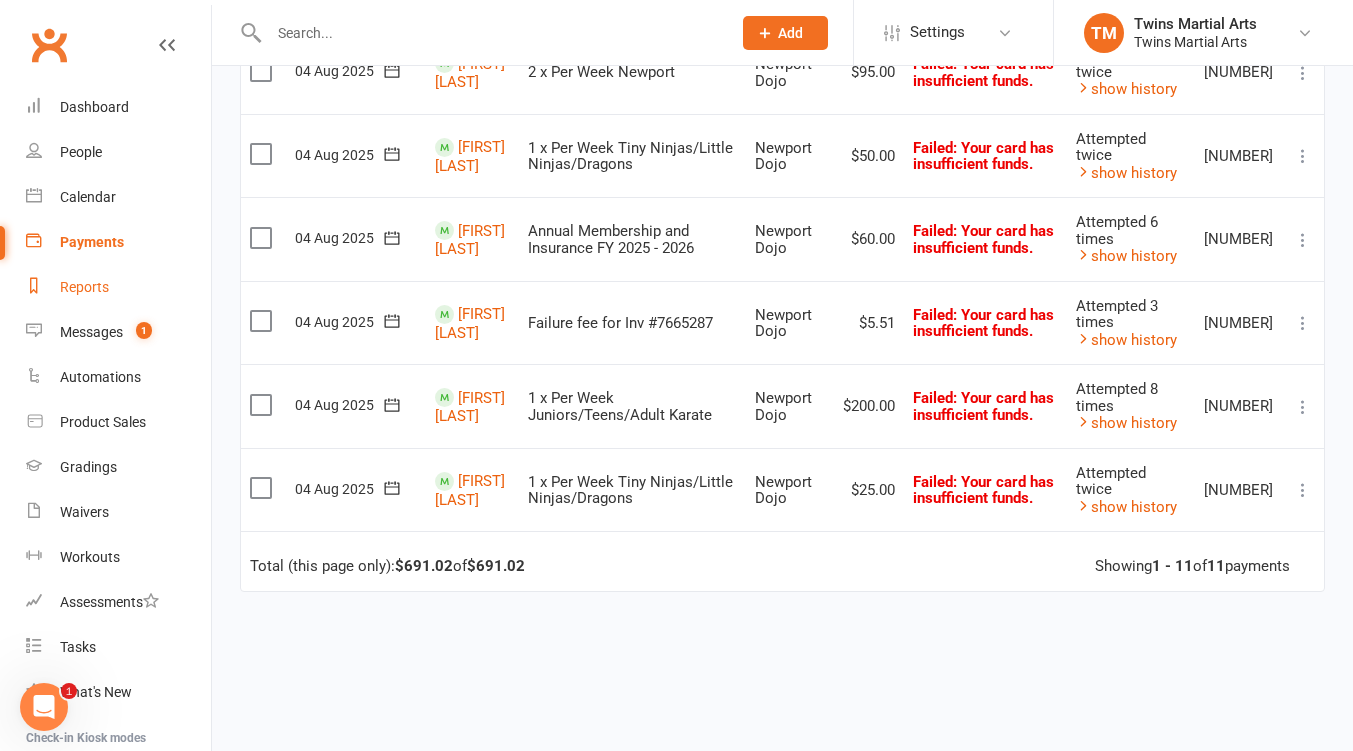 click on "Reports" at bounding box center (84, 287) 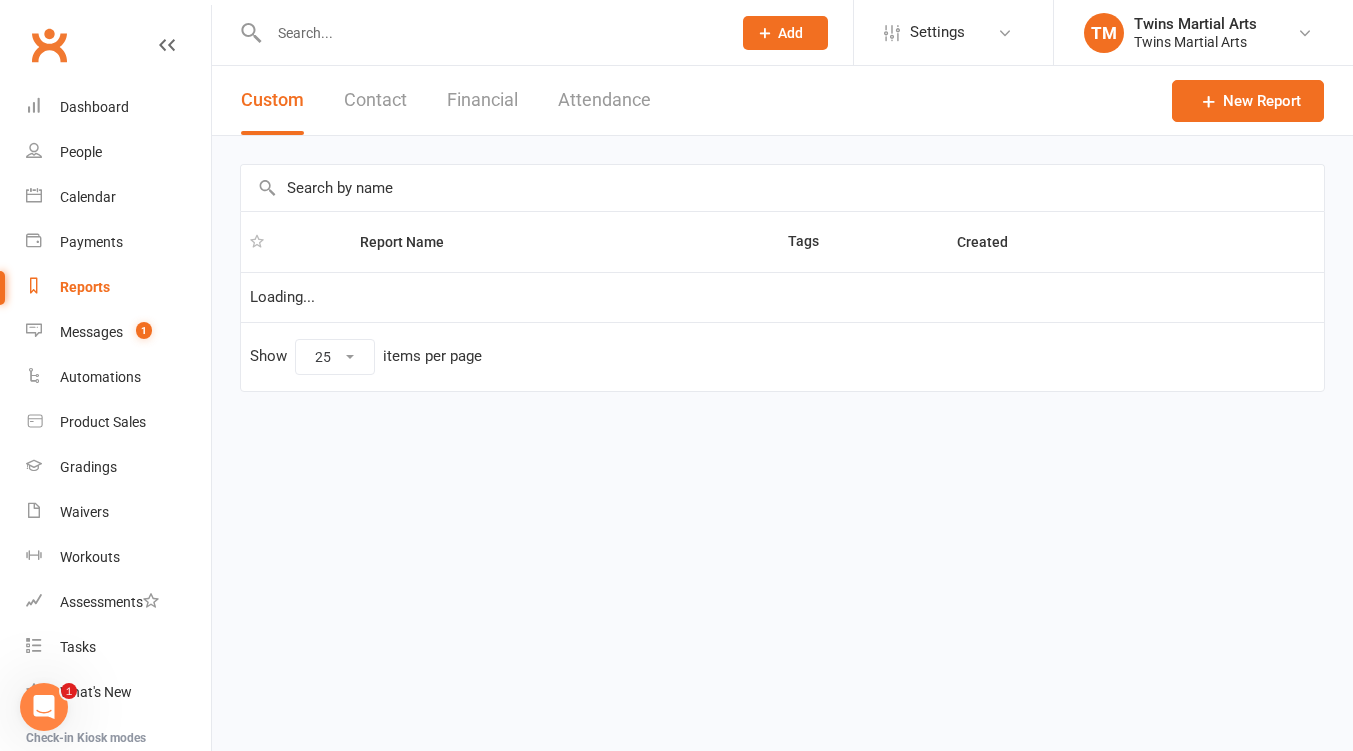 scroll, scrollTop: 0, scrollLeft: 0, axis: both 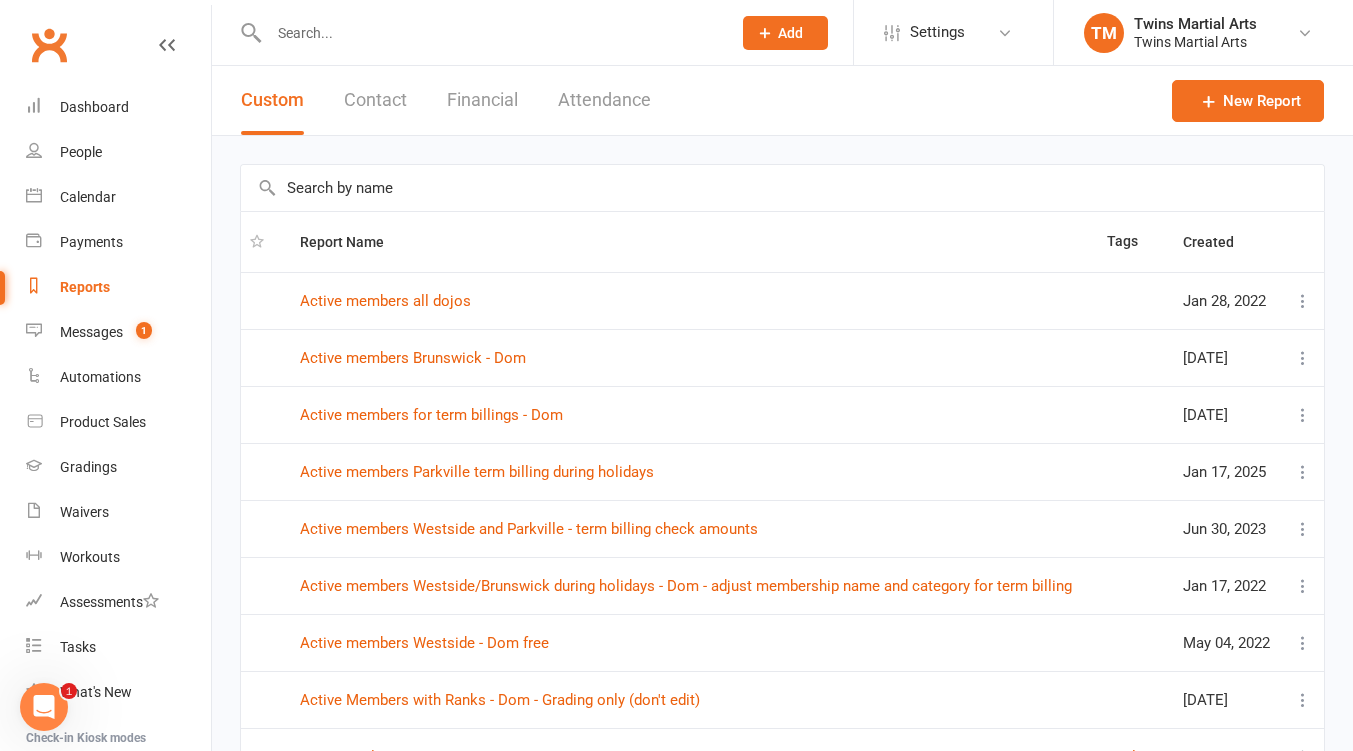 click at bounding box center (782, 188) 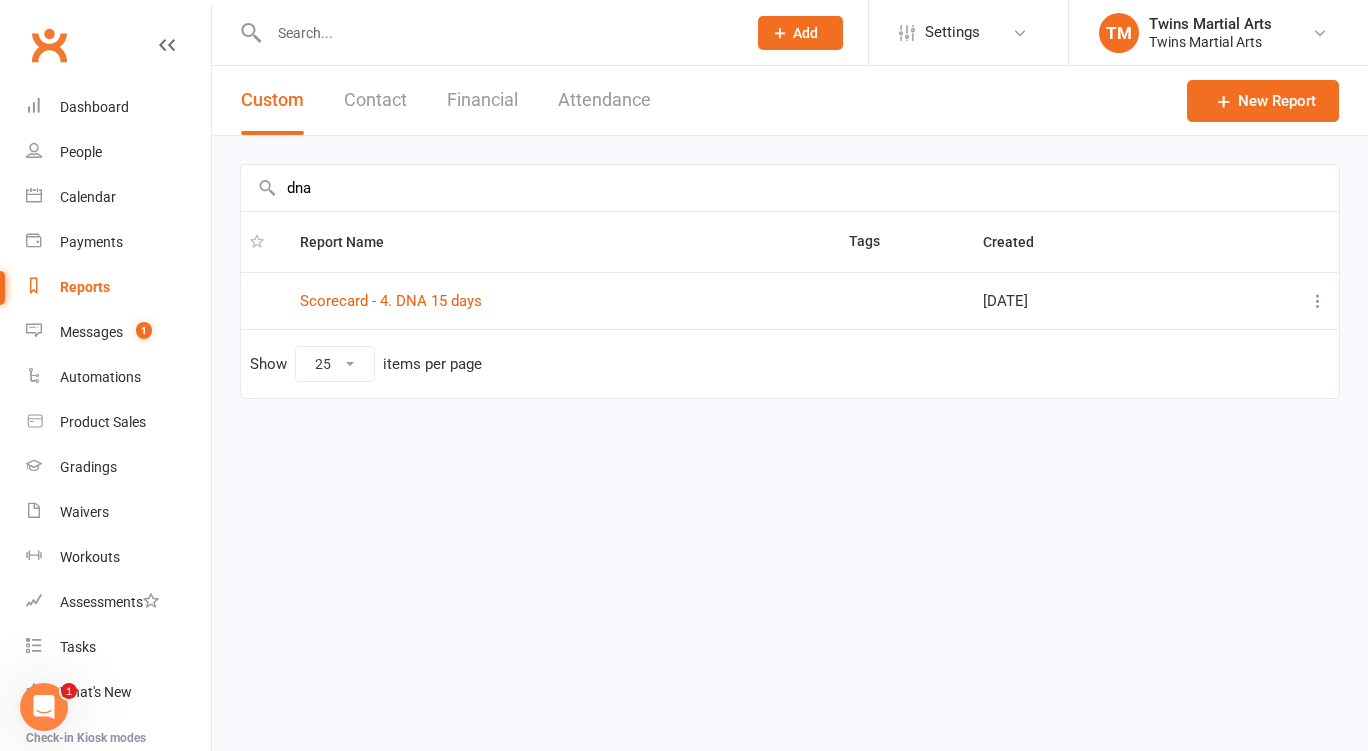 type on "dna" 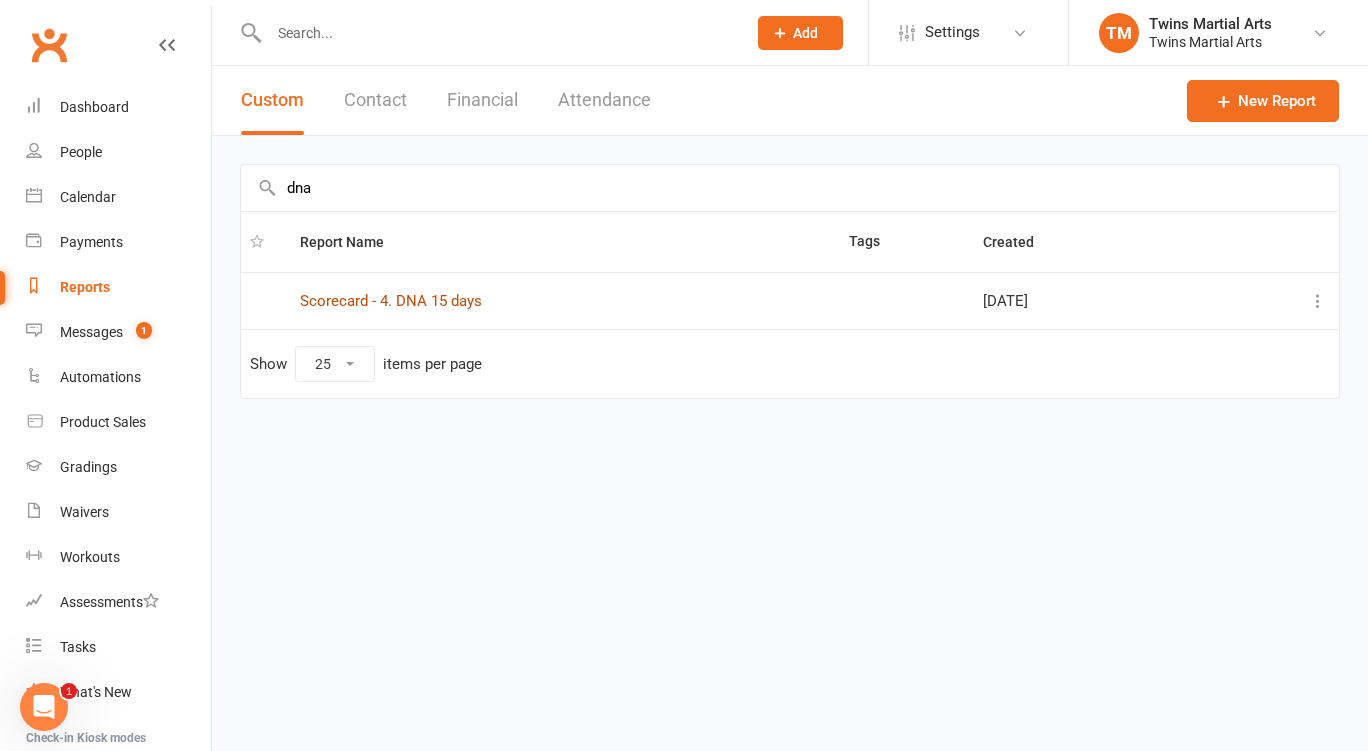 click on "Scorecard - 4. DNA 15 days" at bounding box center [391, 301] 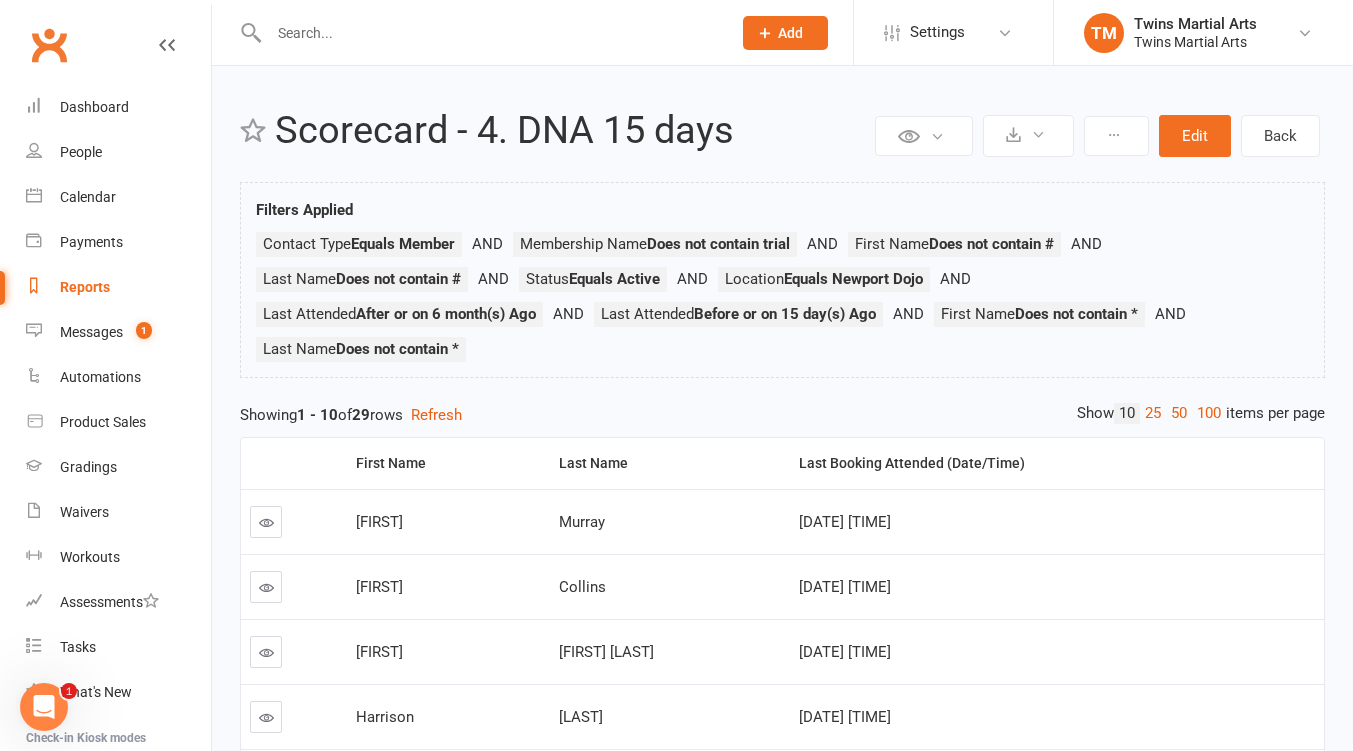 click on "Last Booking Attended (Date/Time)" at bounding box center (1053, 463) 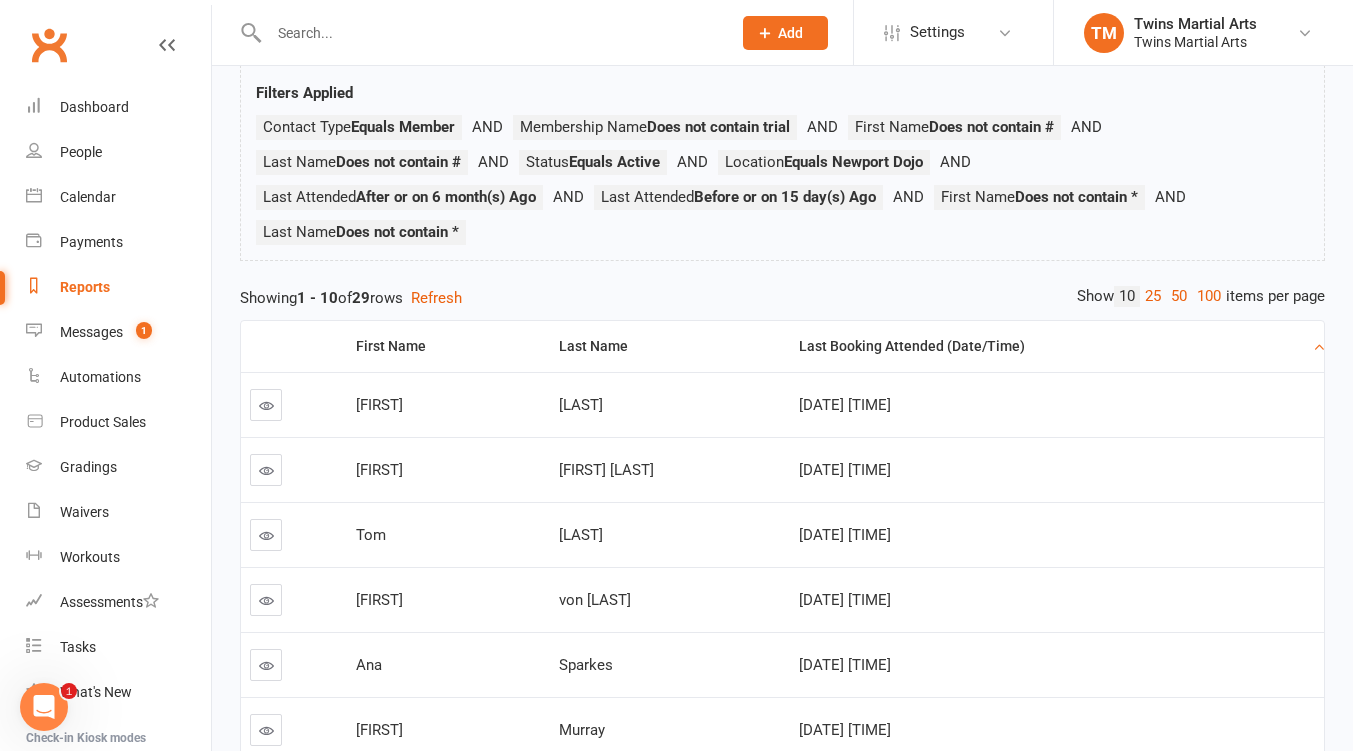 scroll, scrollTop: 0, scrollLeft: 0, axis: both 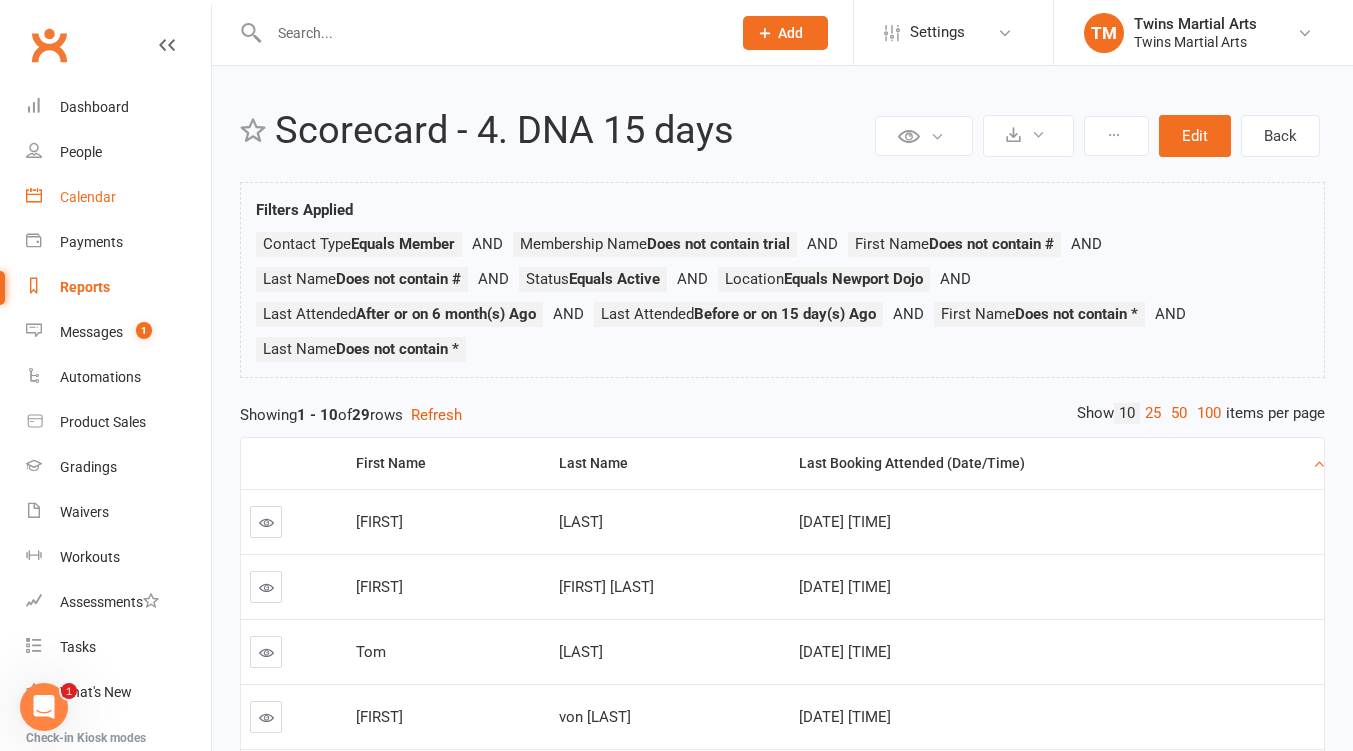 click on "Calendar" at bounding box center (88, 197) 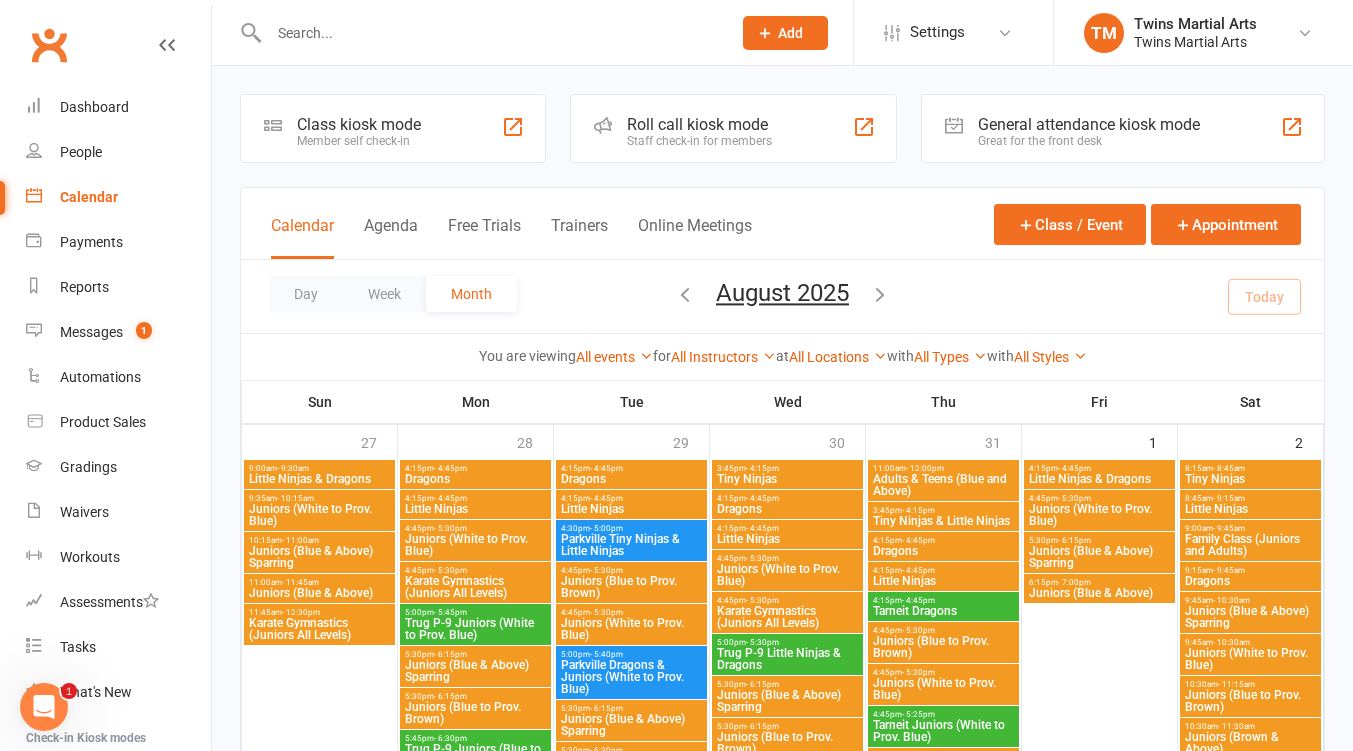 scroll, scrollTop: 533, scrollLeft: 0, axis: vertical 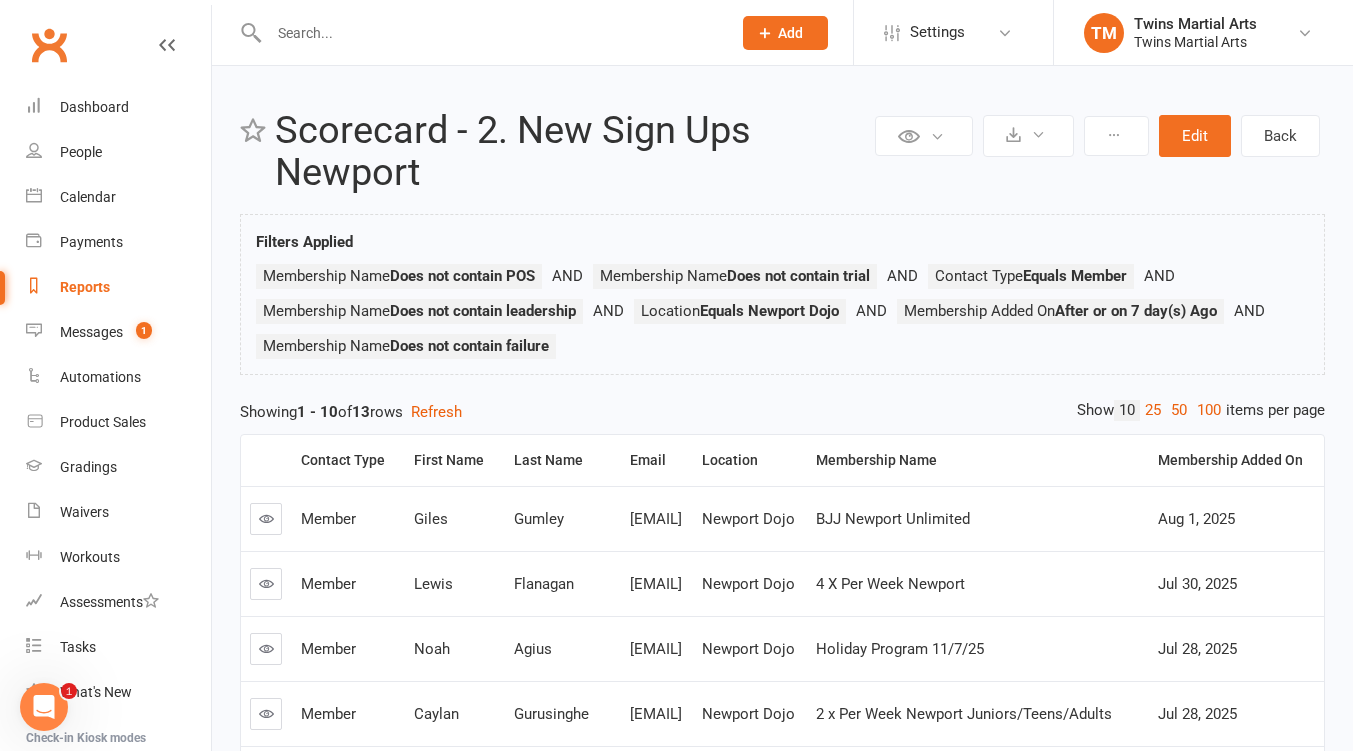 click on "25" at bounding box center (1153, 410) 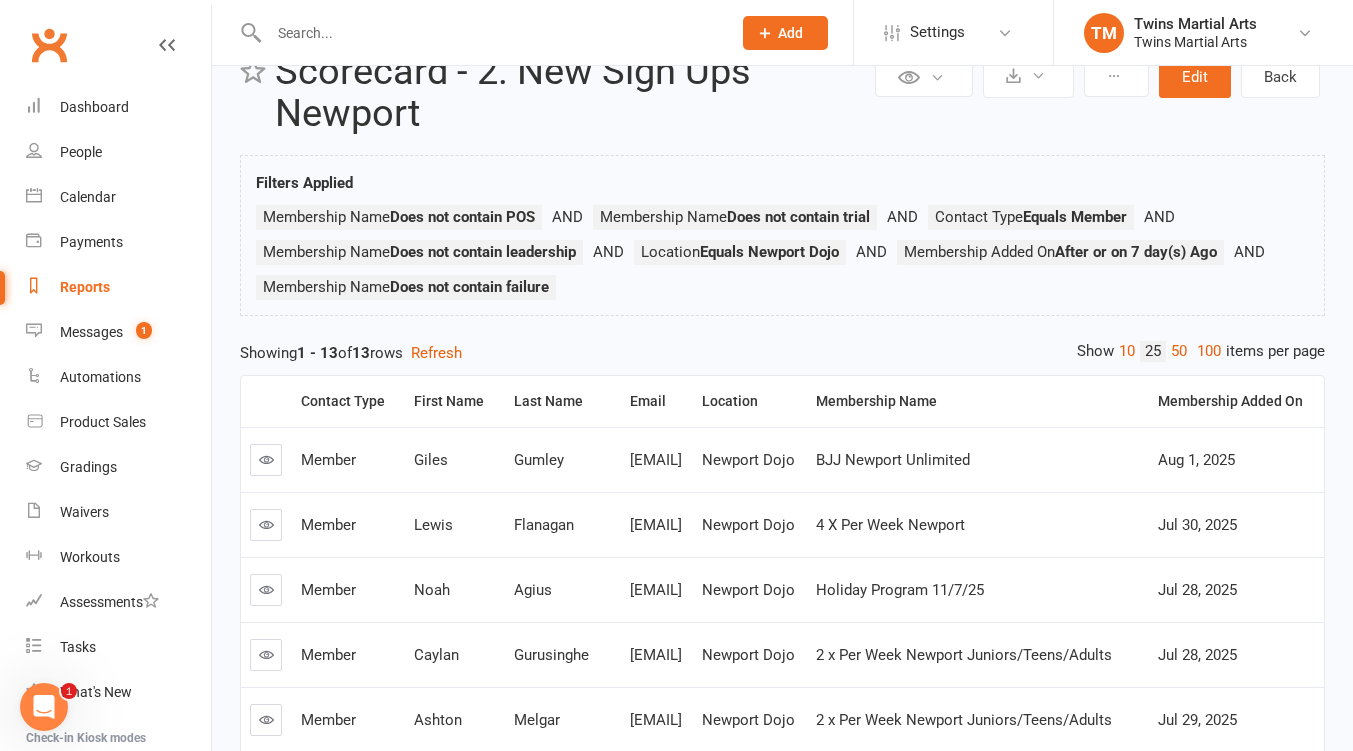 scroll, scrollTop: 0, scrollLeft: 0, axis: both 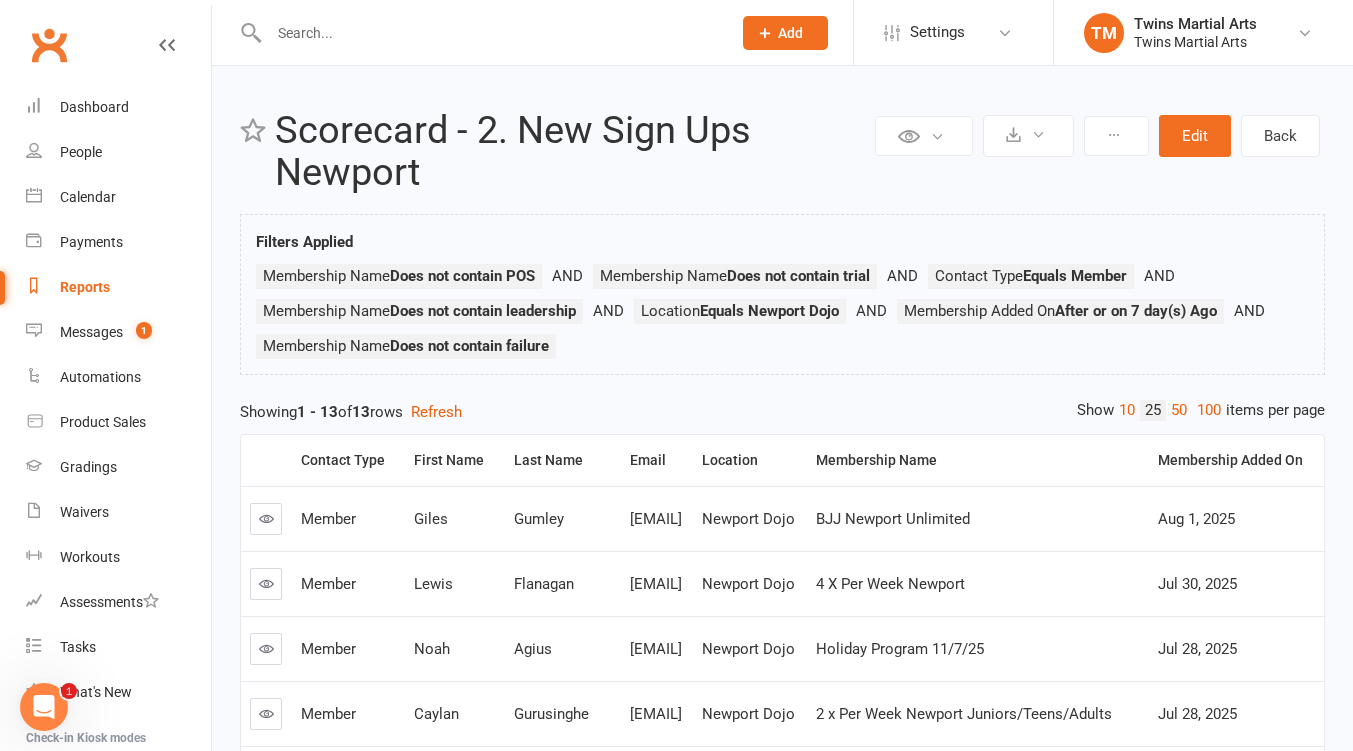 click at bounding box center (490, 33) 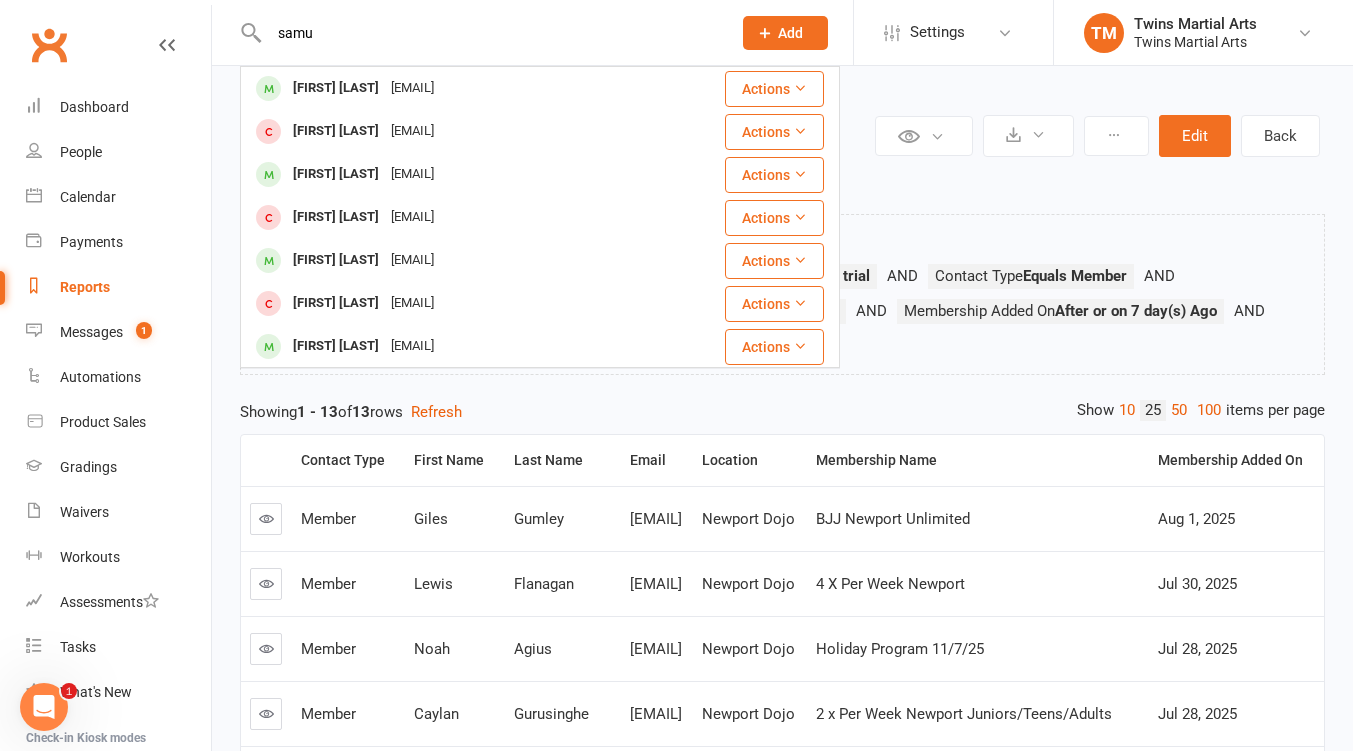 type on "samu" 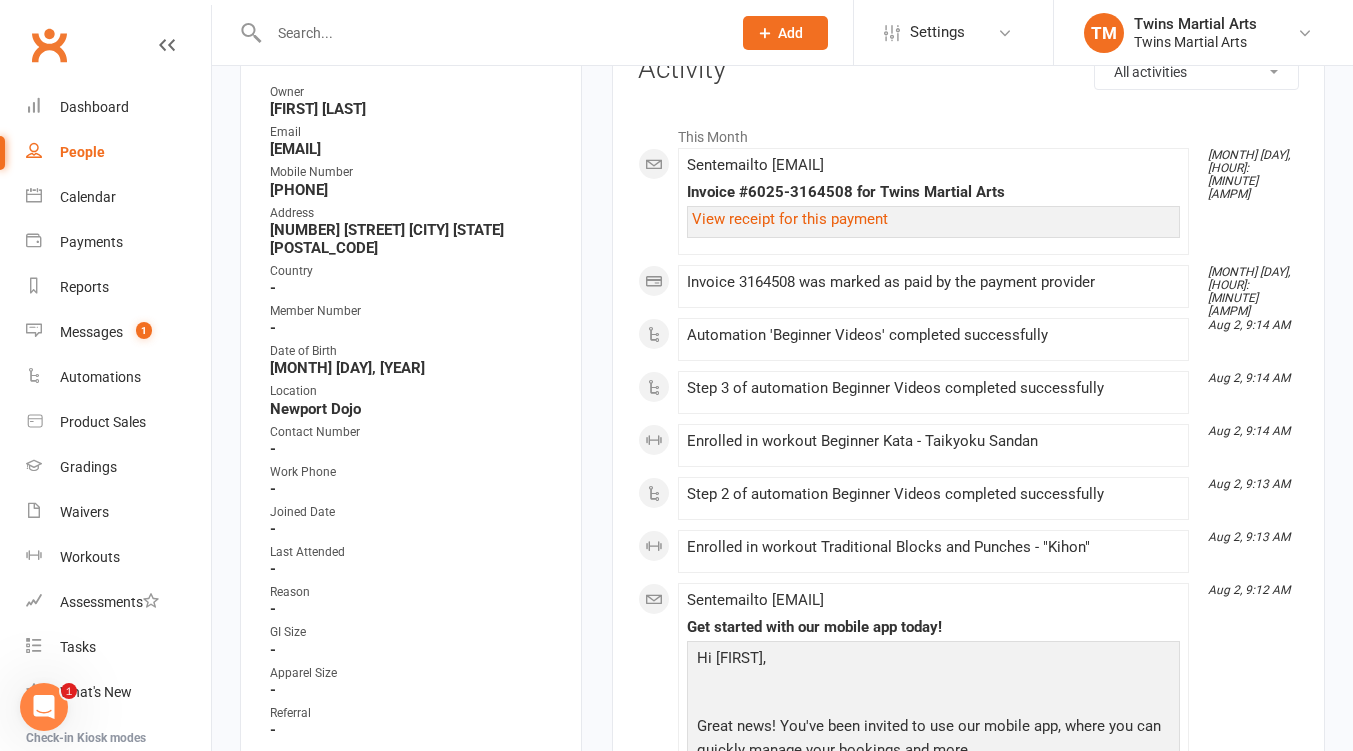scroll, scrollTop: 533, scrollLeft: 0, axis: vertical 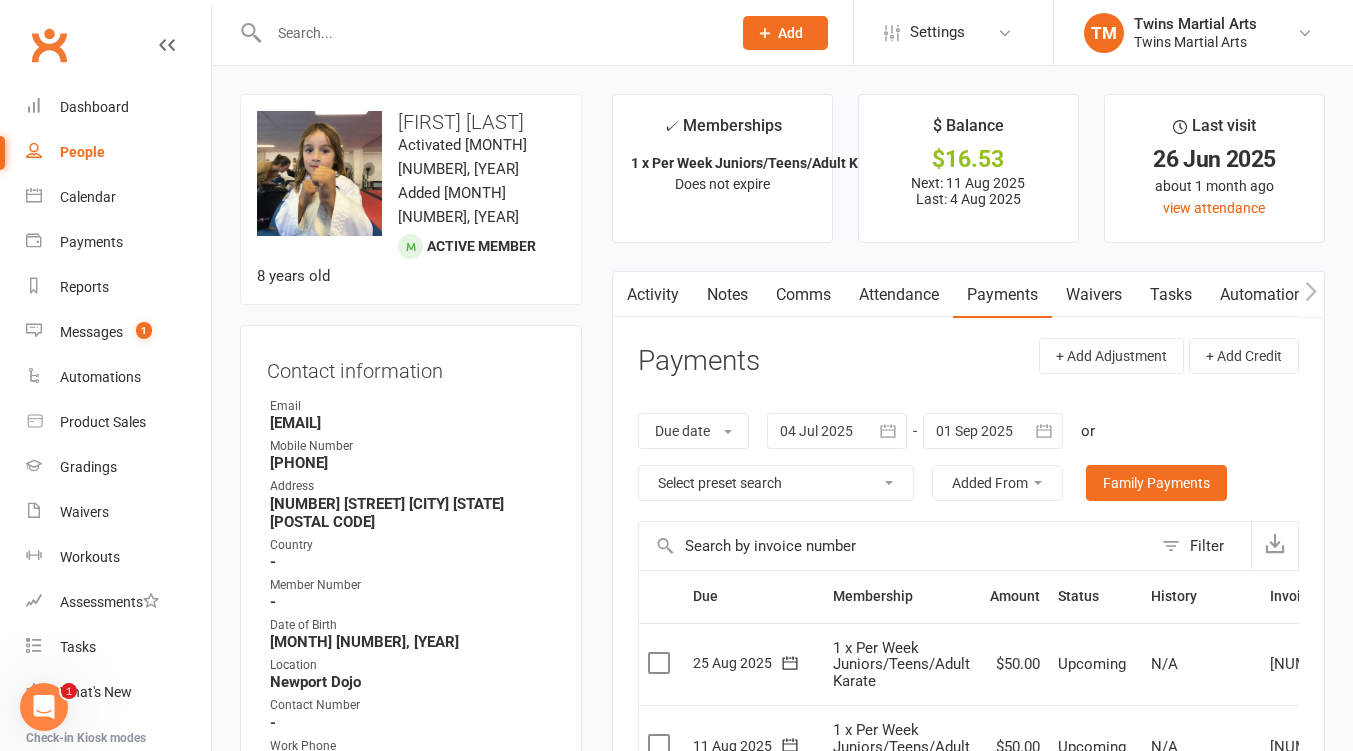 click on "Activity" at bounding box center [653, 295] 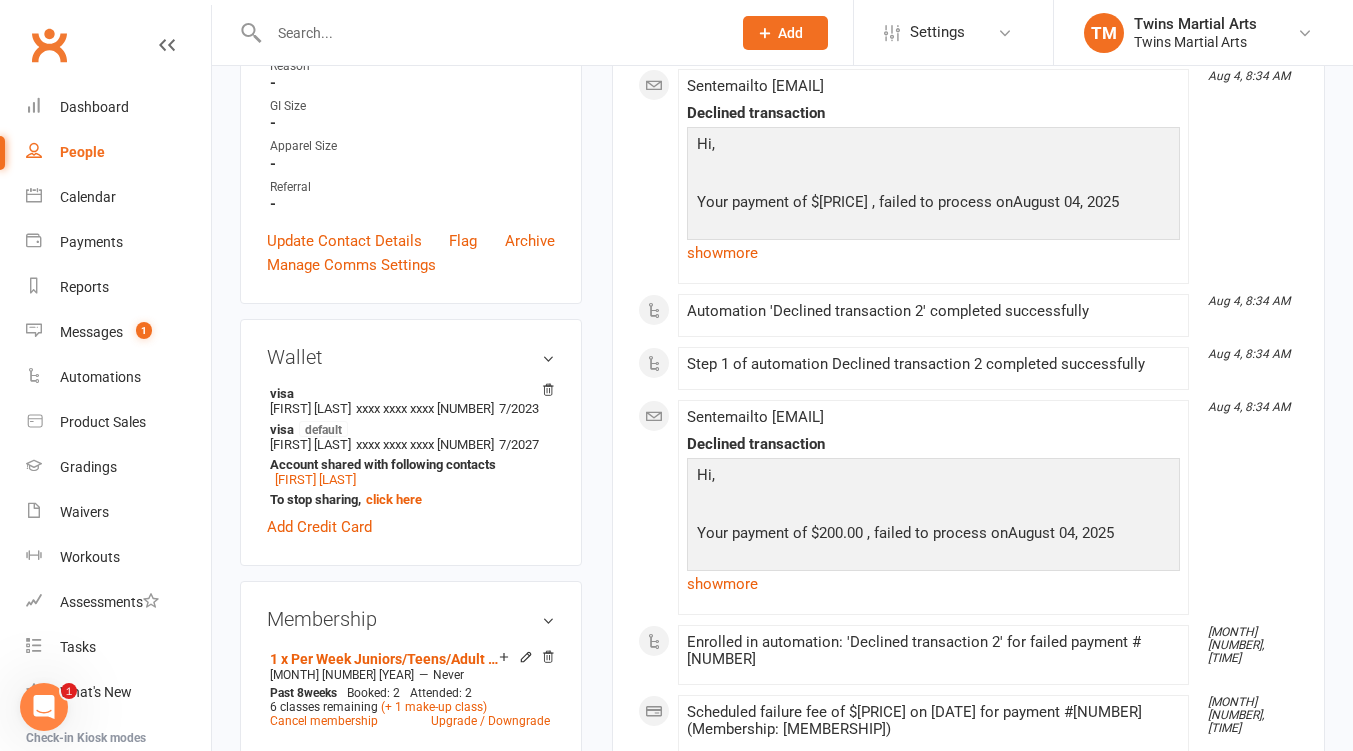 scroll, scrollTop: 0, scrollLeft: 0, axis: both 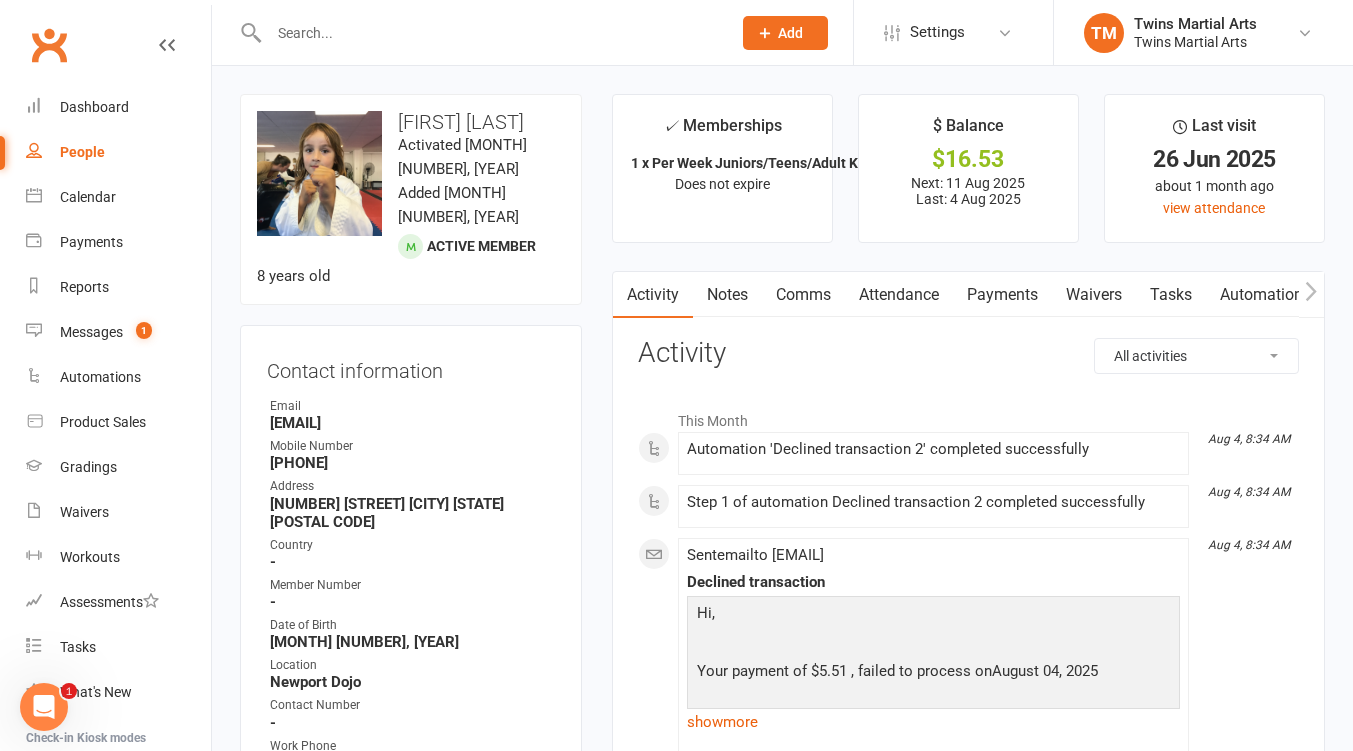 click on "Attendance" at bounding box center (899, 295) 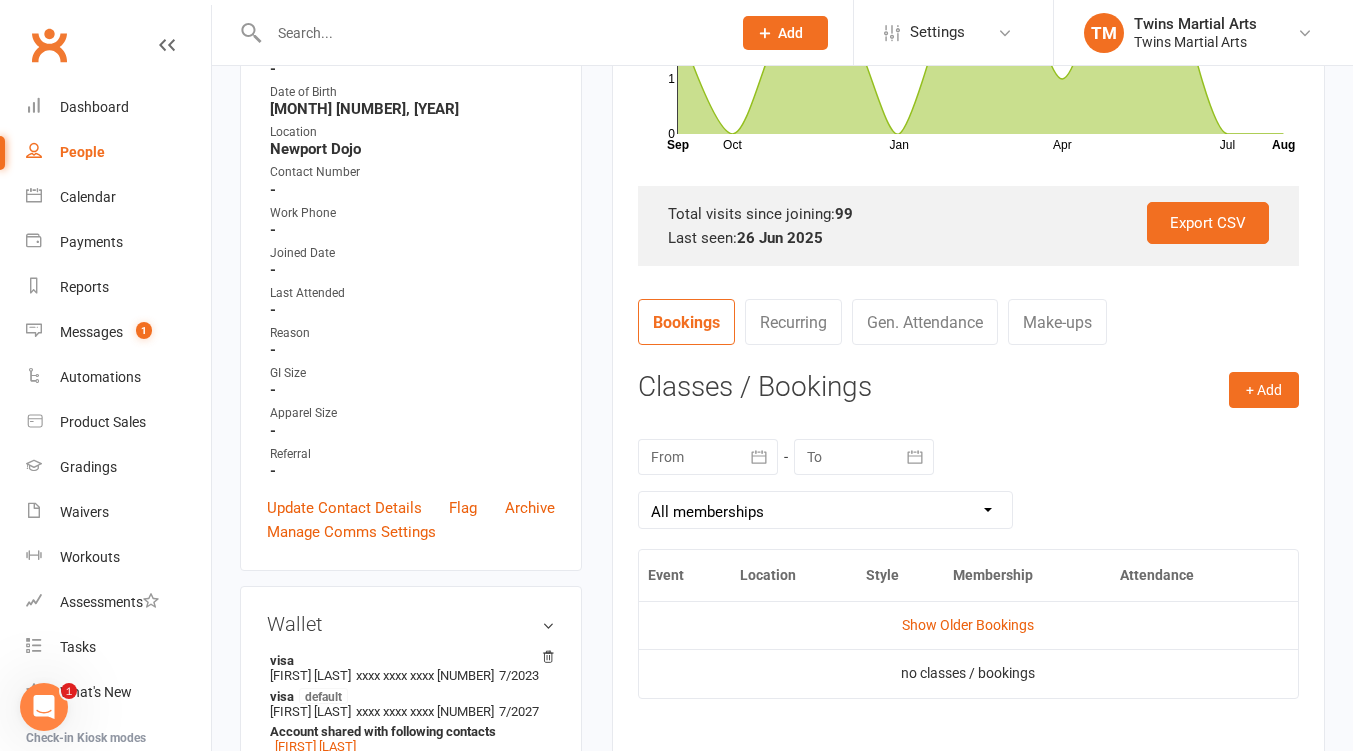 scroll, scrollTop: 800, scrollLeft: 0, axis: vertical 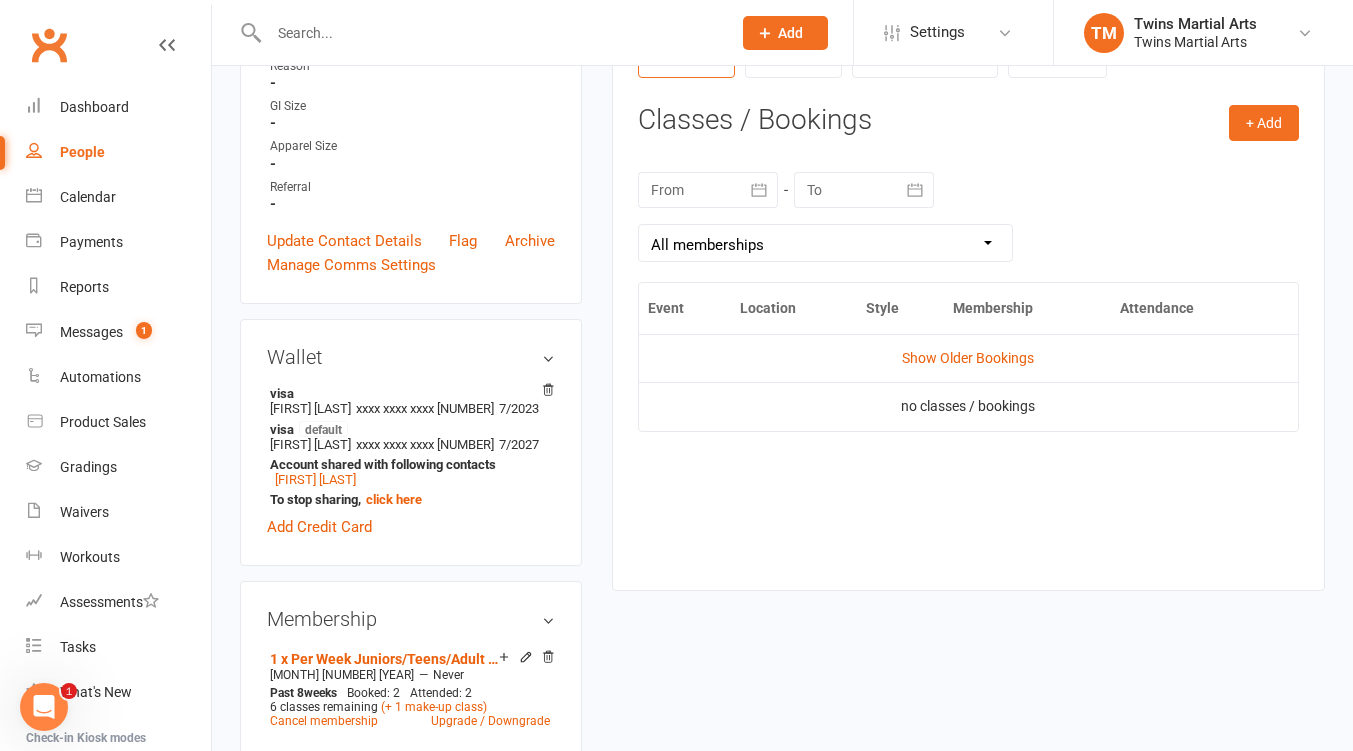 click on "Show Older Bookings" at bounding box center (968, 358) 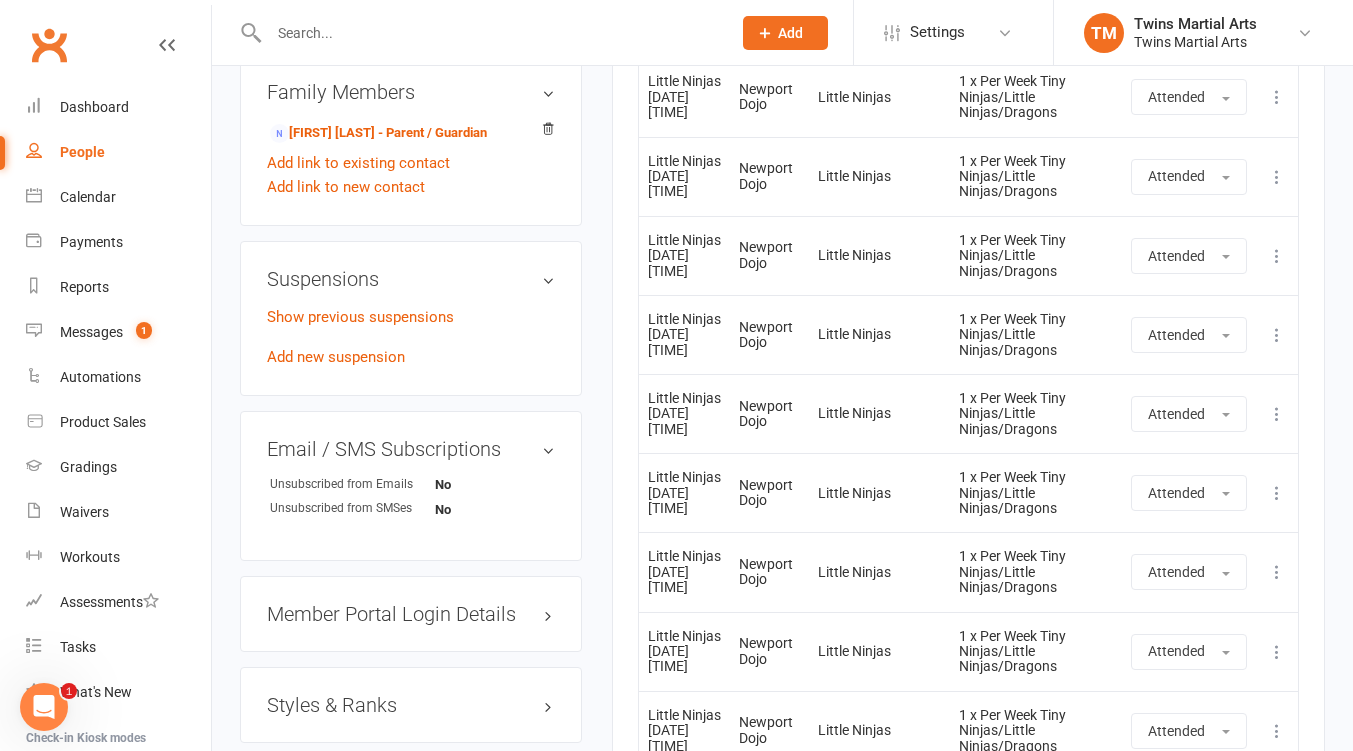 scroll, scrollTop: 1866, scrollLeft: 0, axis: vertical 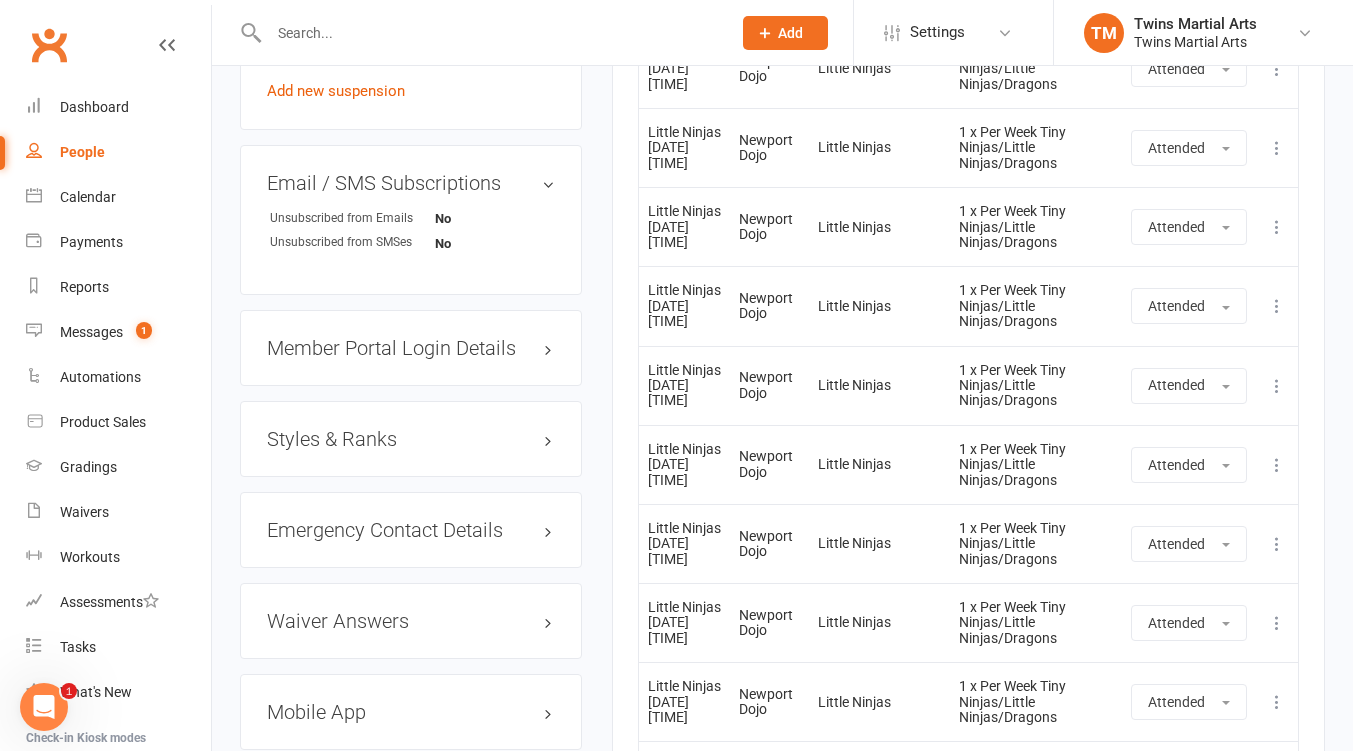 click on "Styles & Ranks" at bounding box center (411, 439) 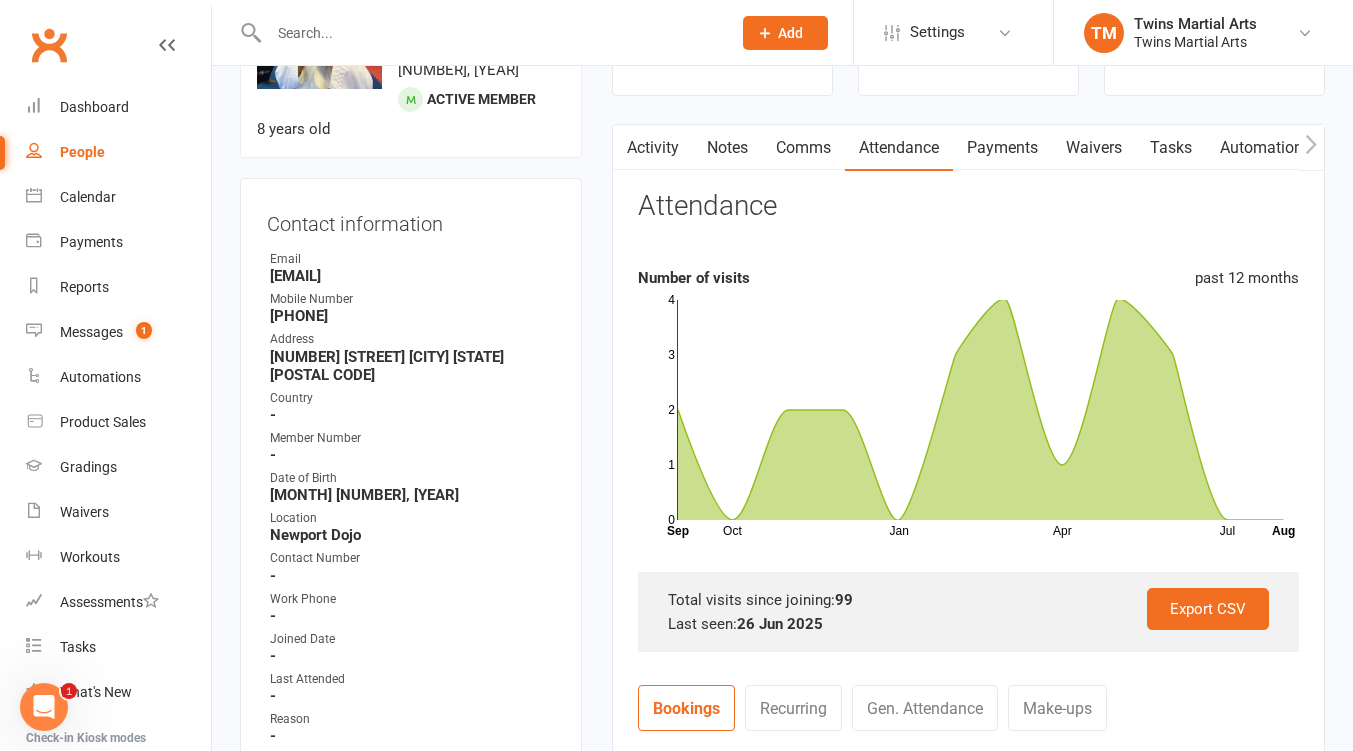 scroll, scrollTop: 0, scrollLeft: 0, axis: both 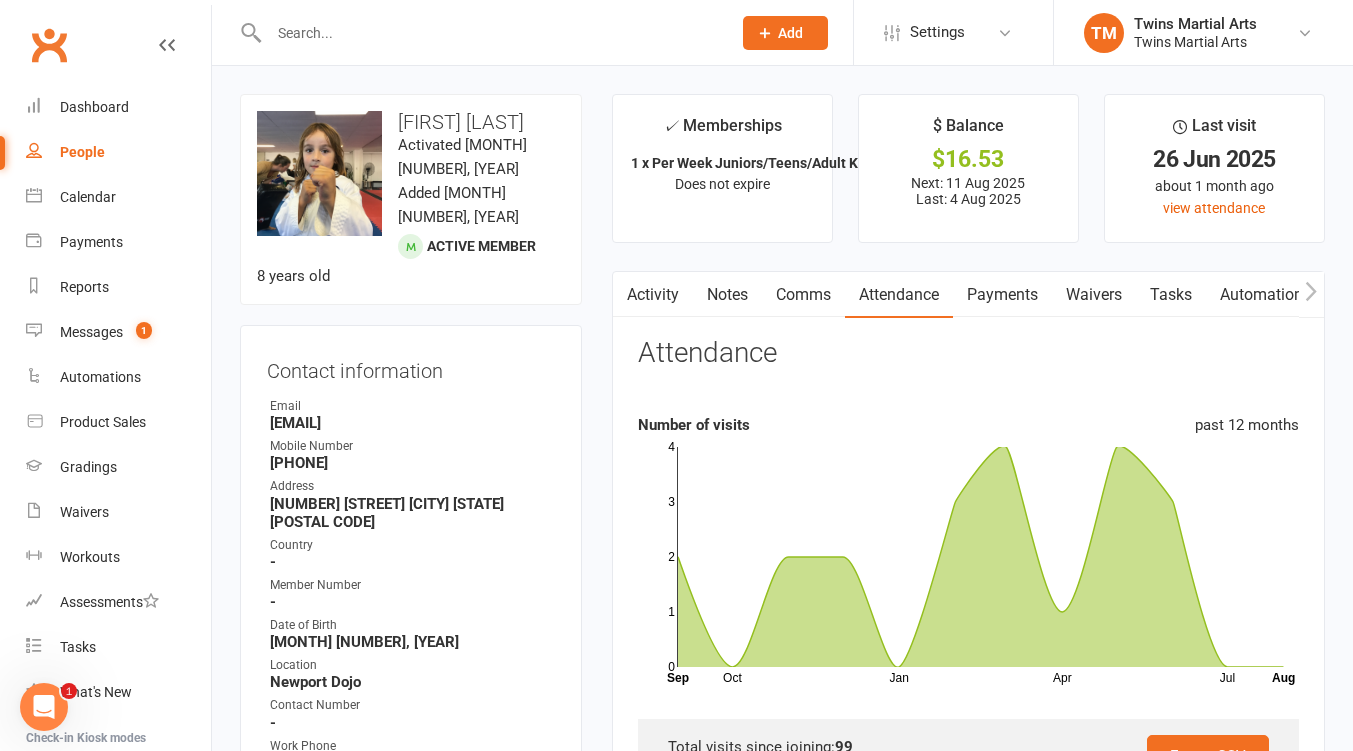 click at bounding box center (490, 33) 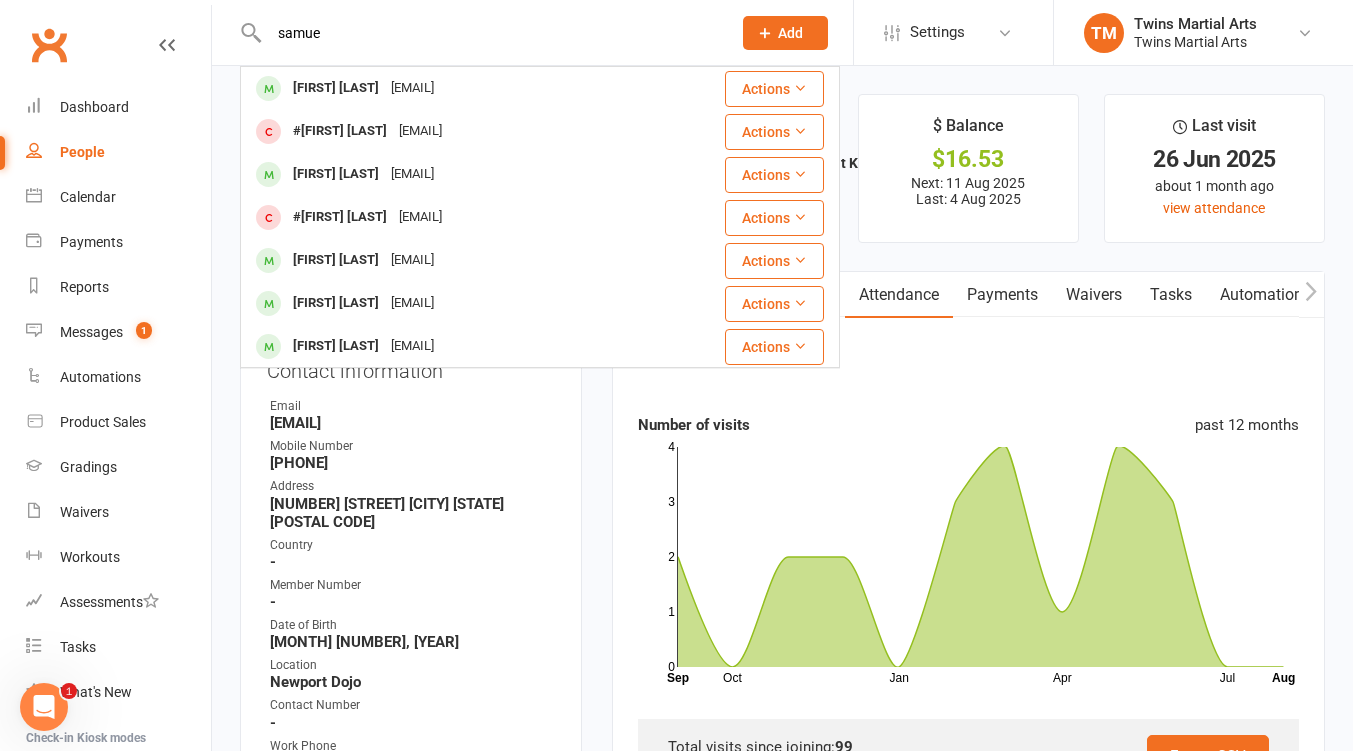 type on "samue" 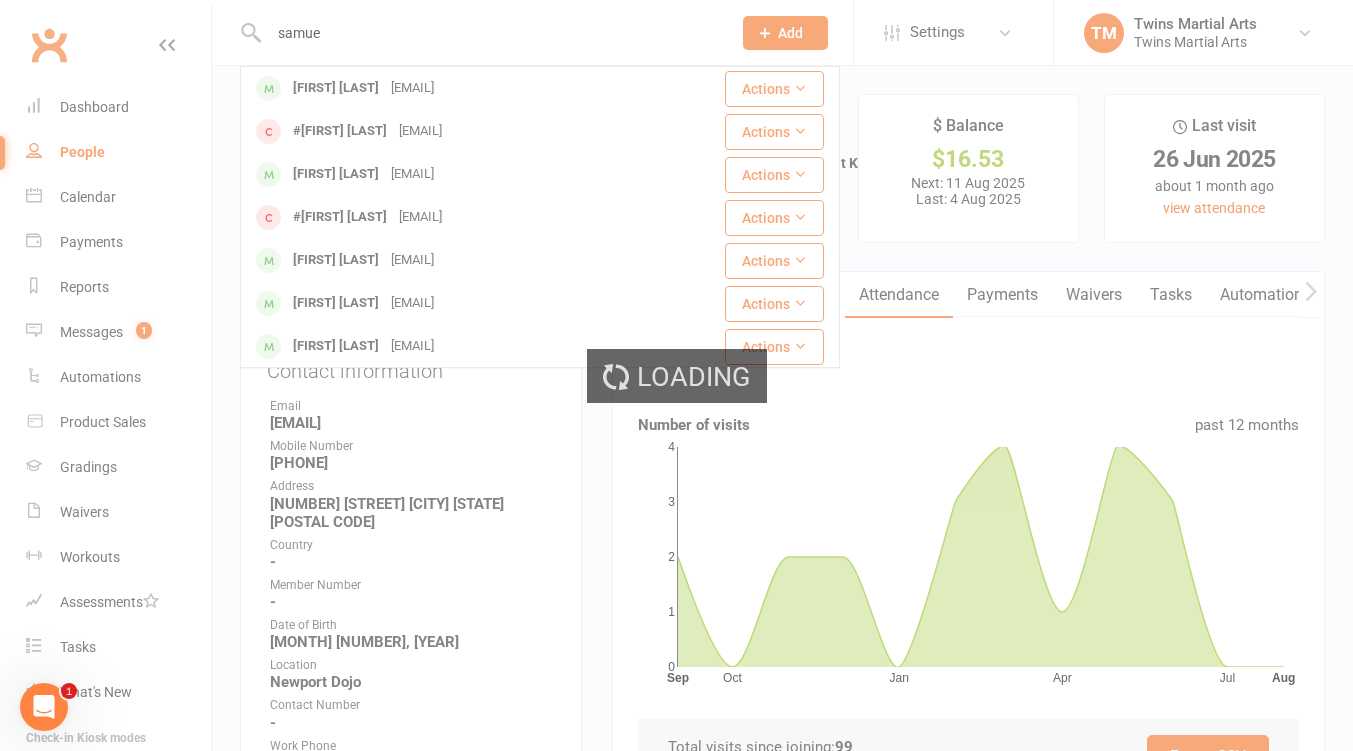 type 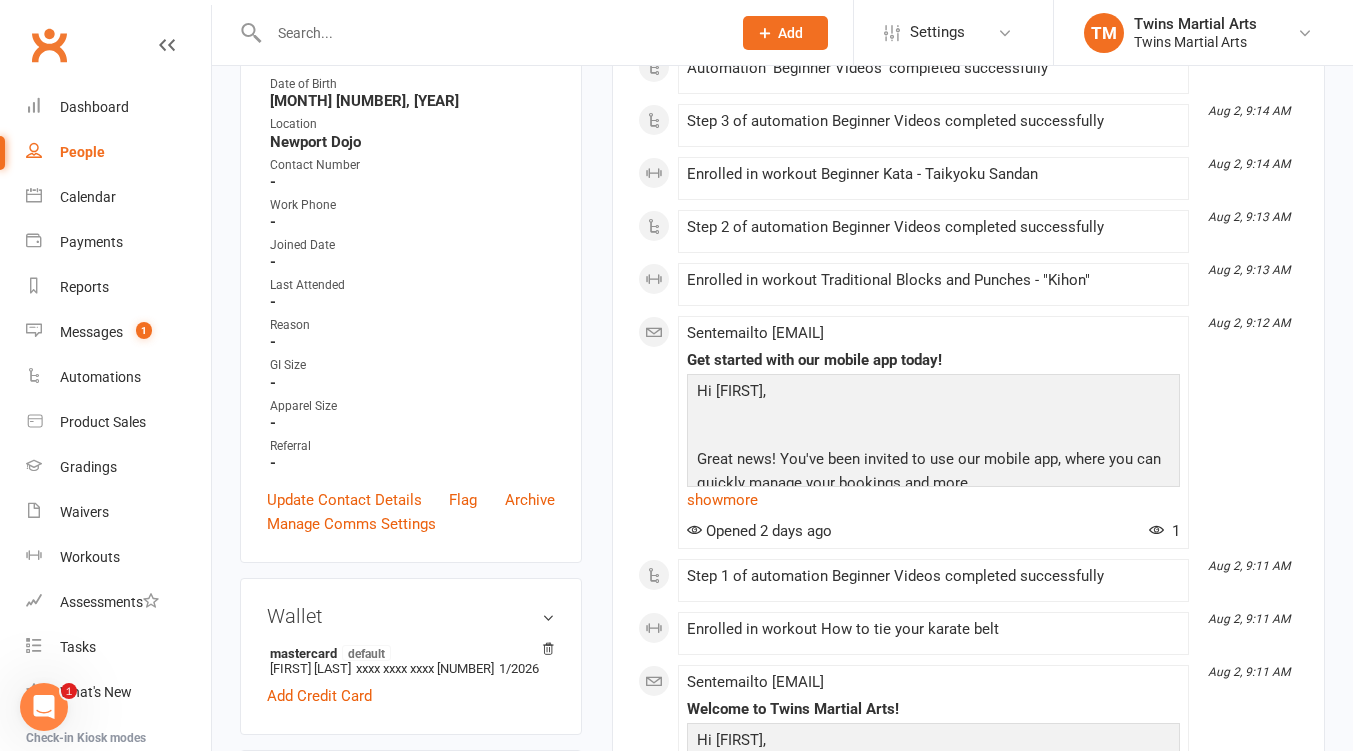 scroll, scrollTop: 800, scrollLeft: 0, axis: vertical 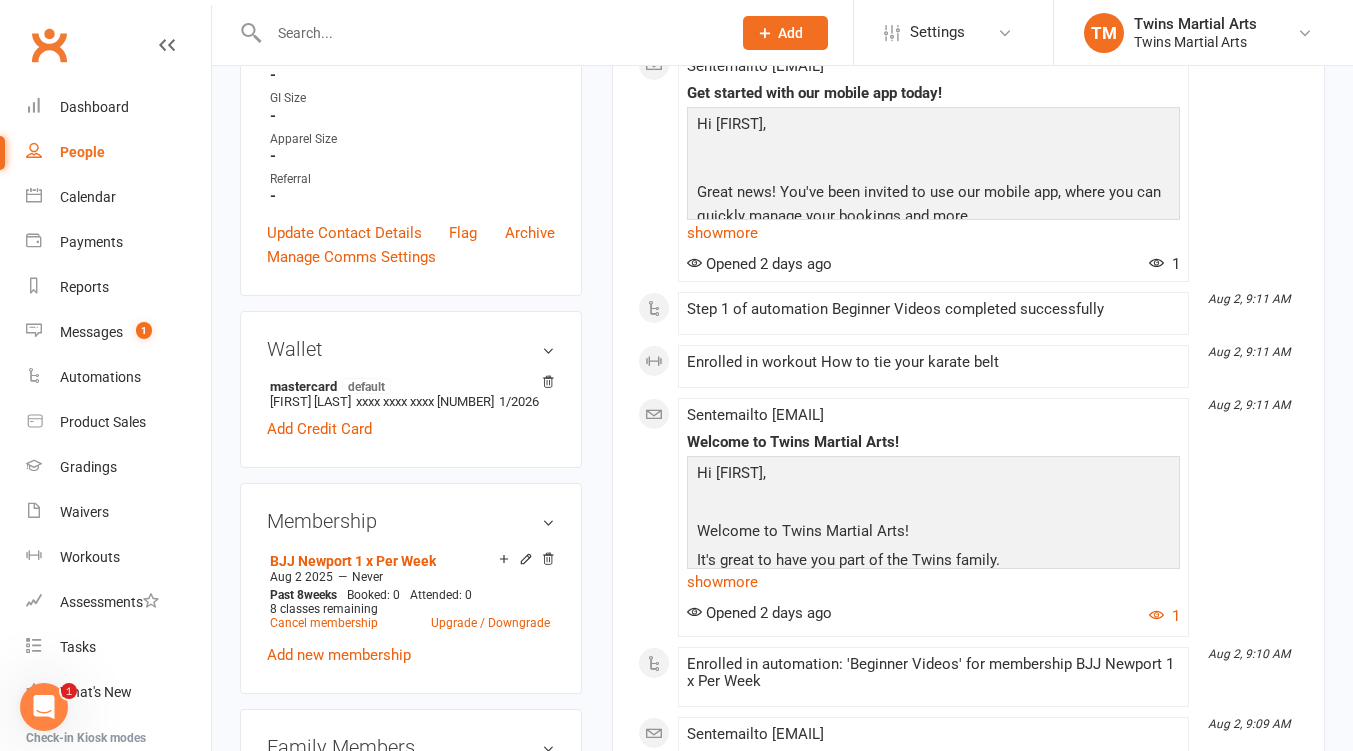click 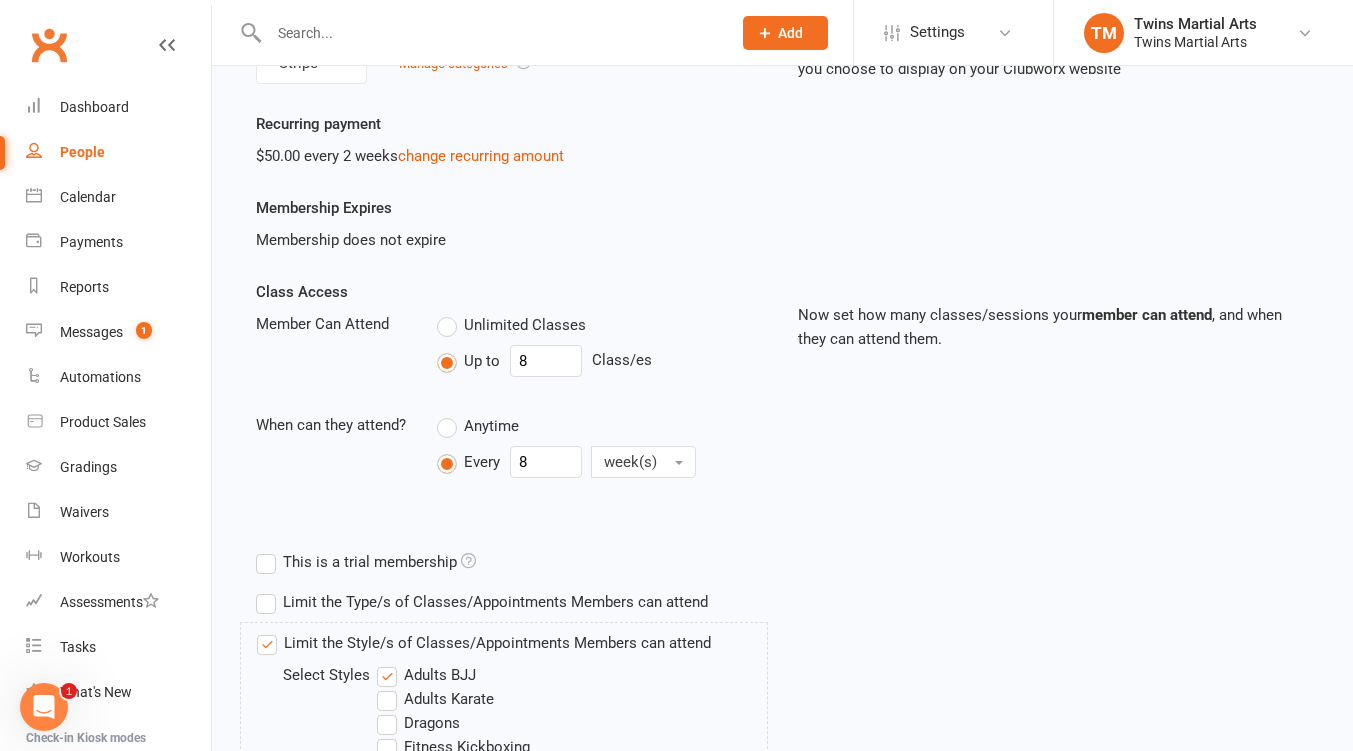 scroll, scrollTop: 266, scrollLeft: 0, axis: vertical 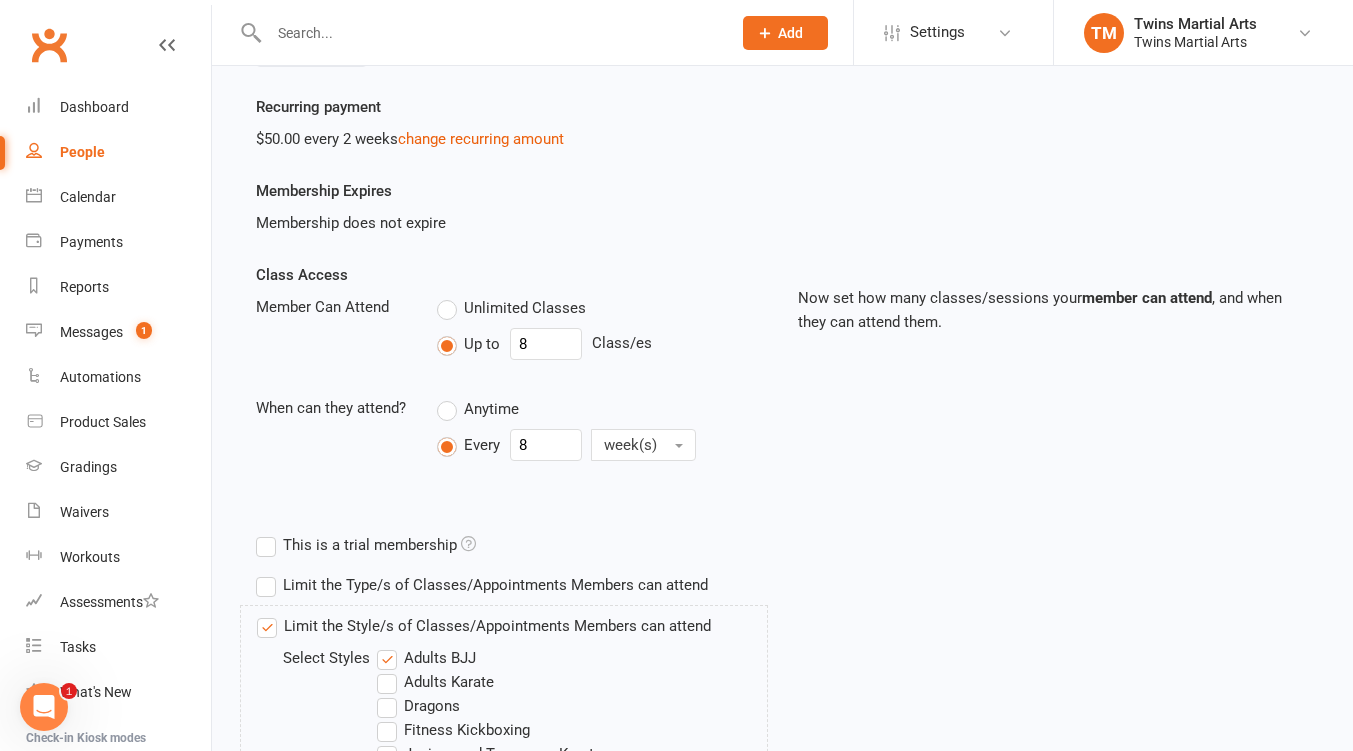 click on "Unlimited Classes" at bounding box center (511, 308) 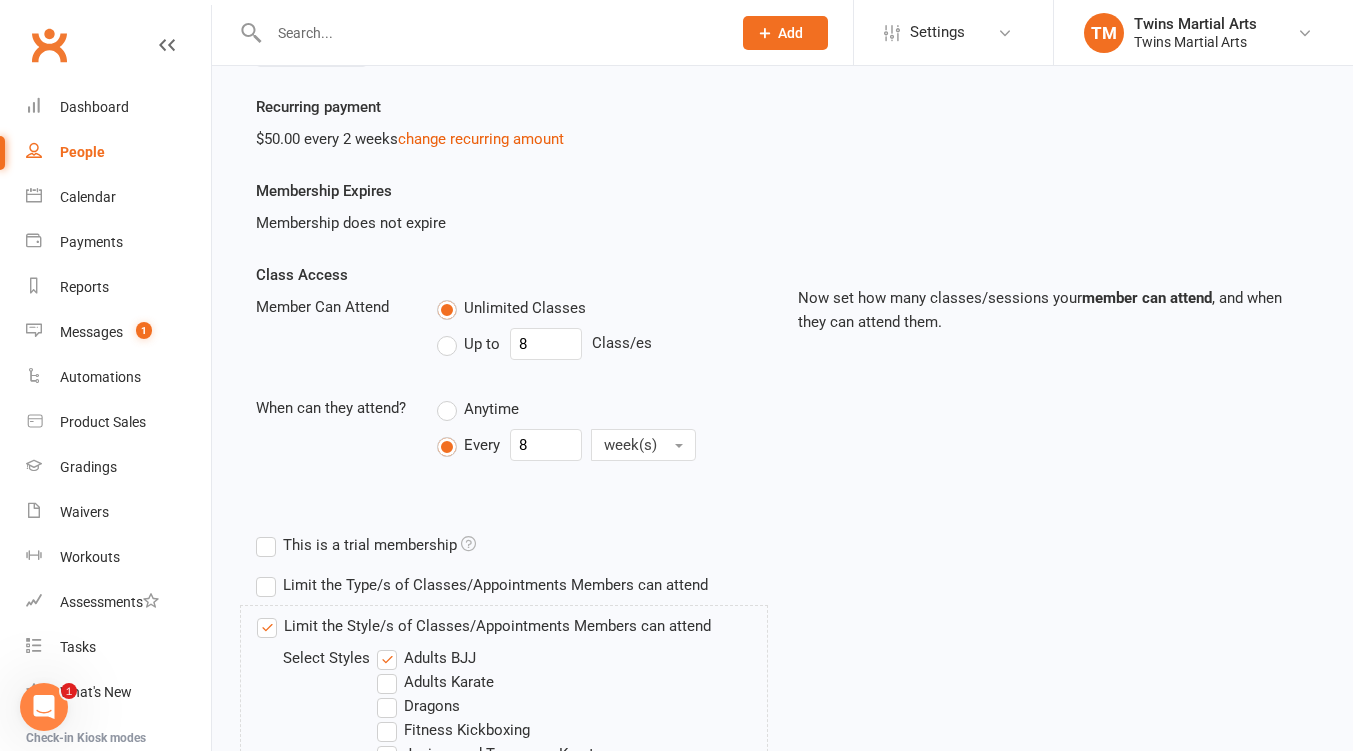 type on "0" 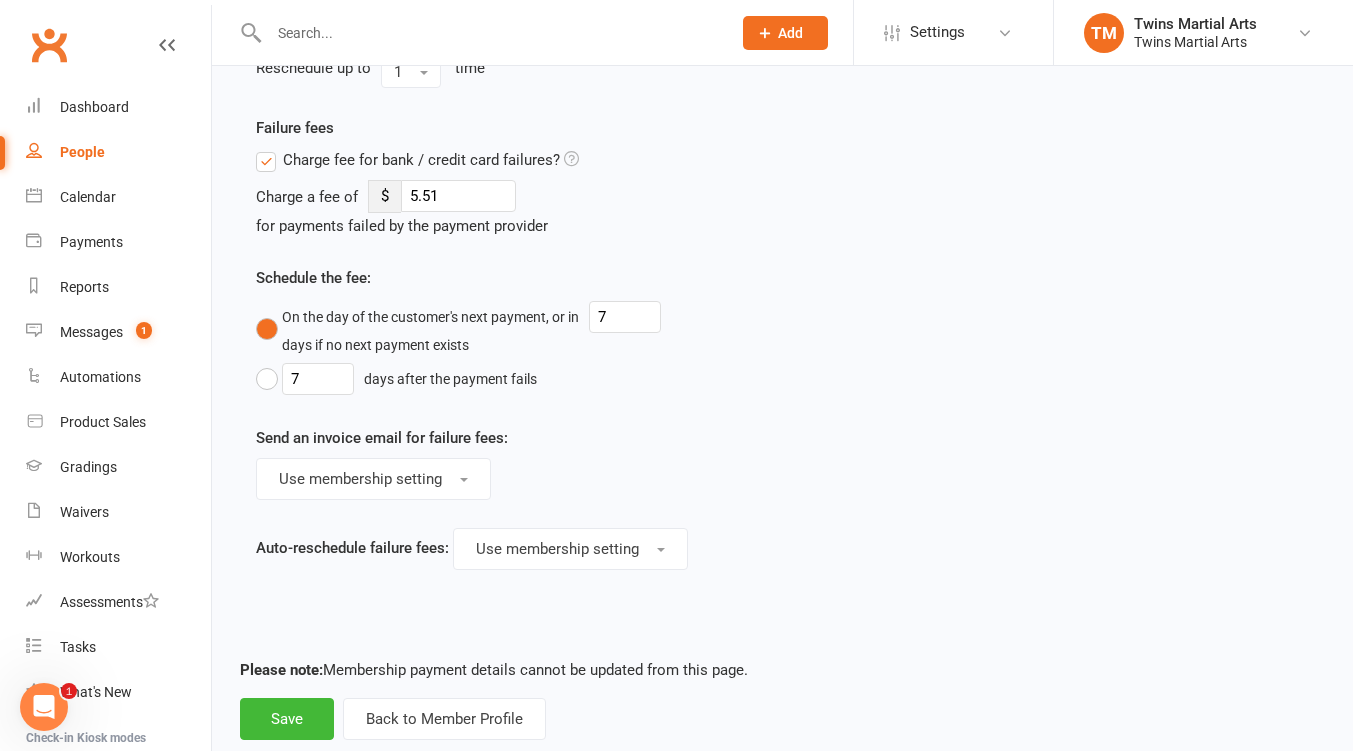 scroll, scrollTop: 1598, scrollLeft: 0, axis: vertical 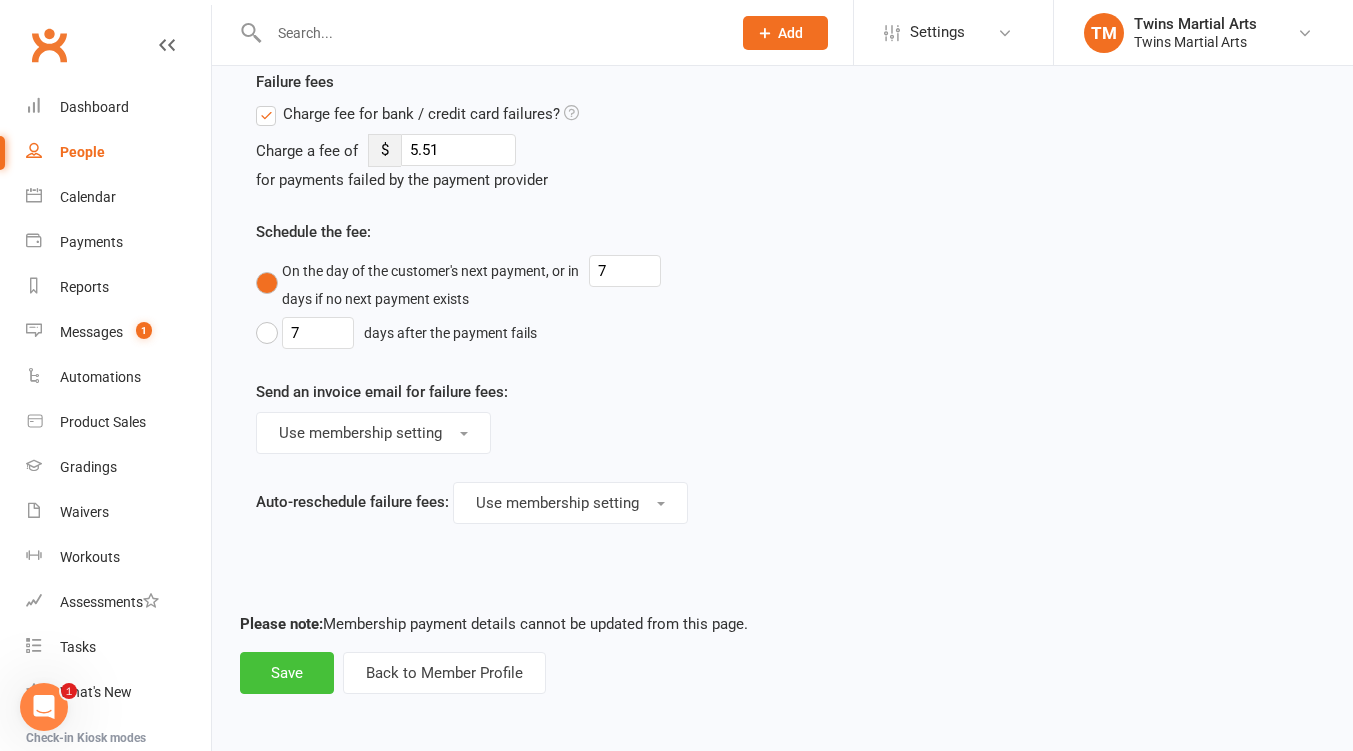 click on "Save" at bounding box center (287, 673) 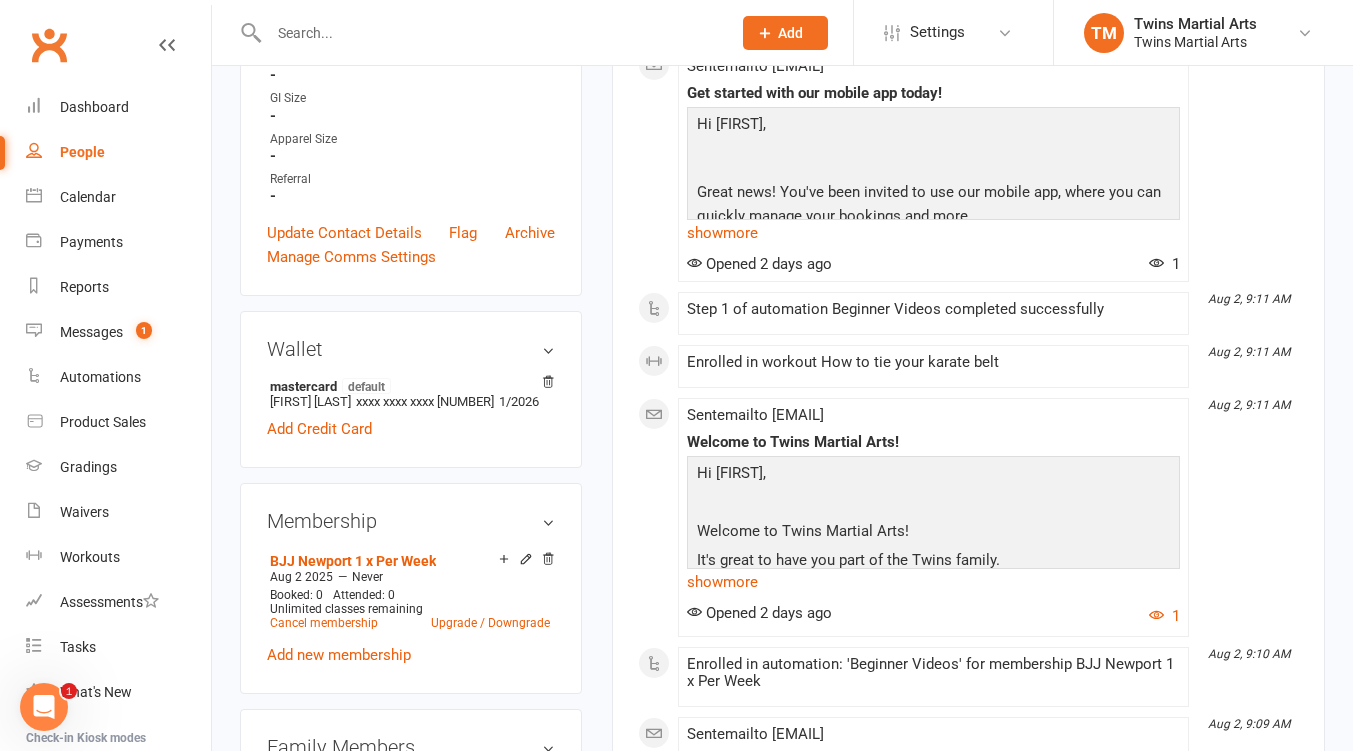 scroll, scrollTop: 1066, scrollLeft: 0, axis: vertical 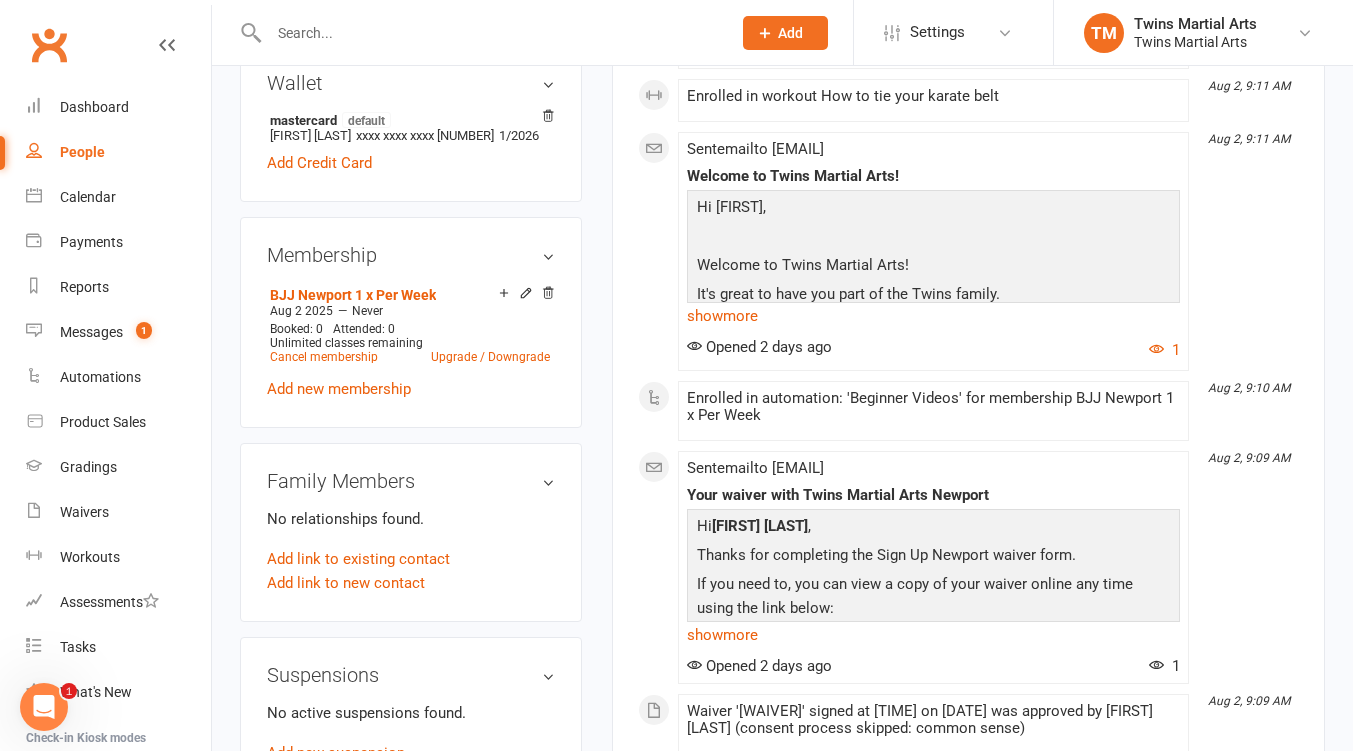 click 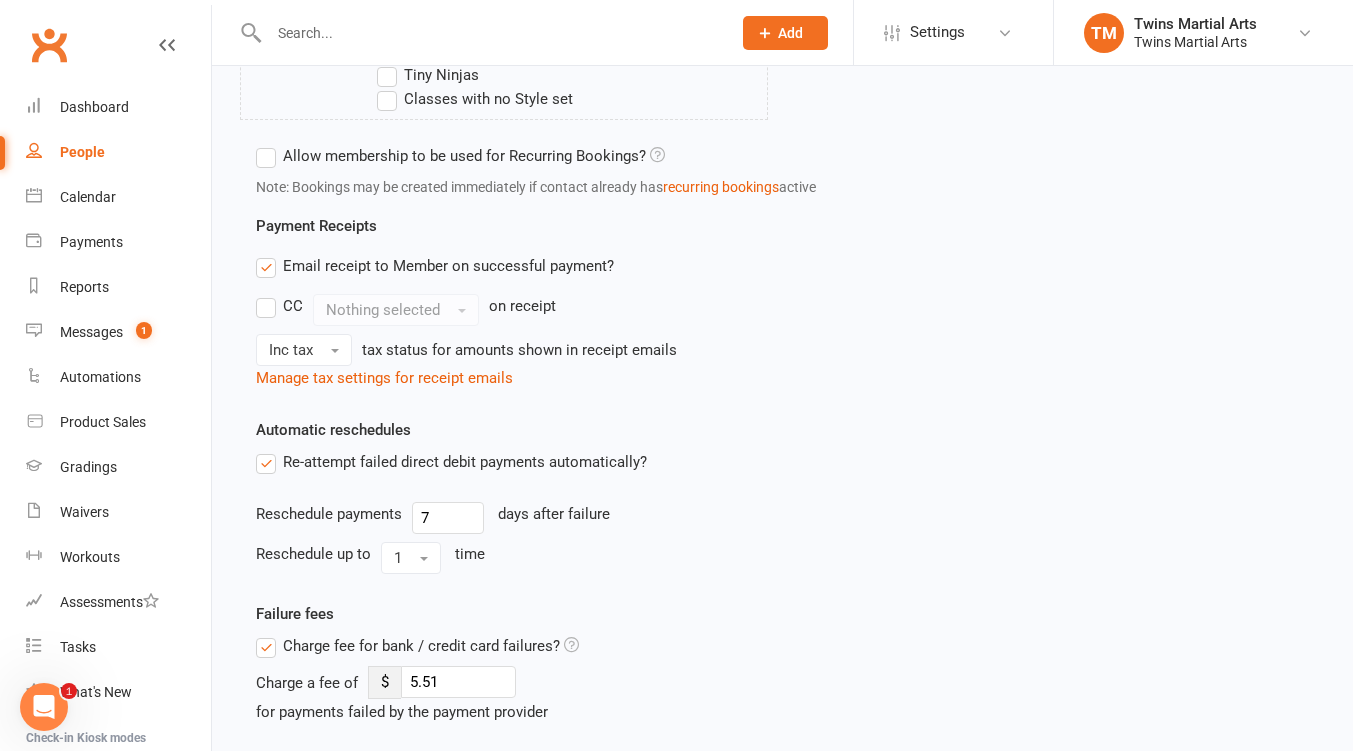 scroll, scrollTop: 0, scrollLeft: 0, axis: both 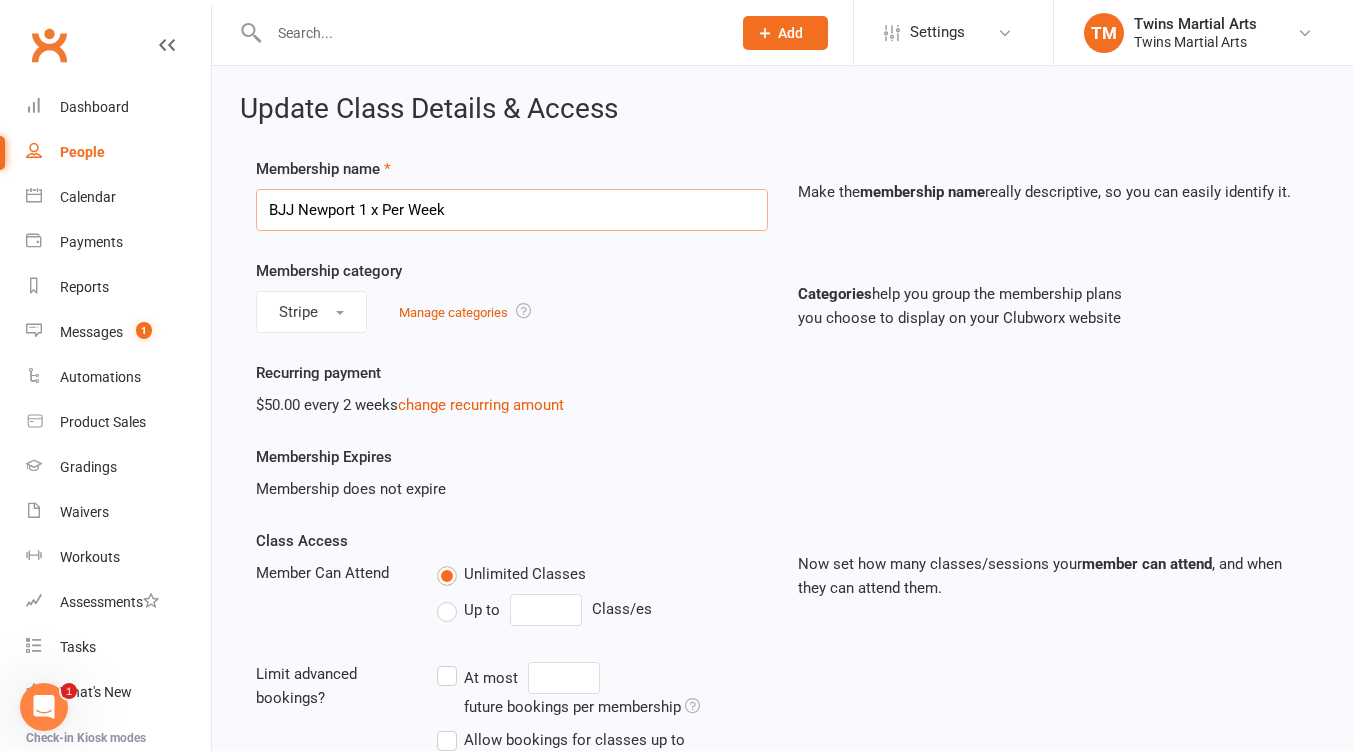 click on "BJJ Newport 1 x Per Week" at bounding box center [512, 210] 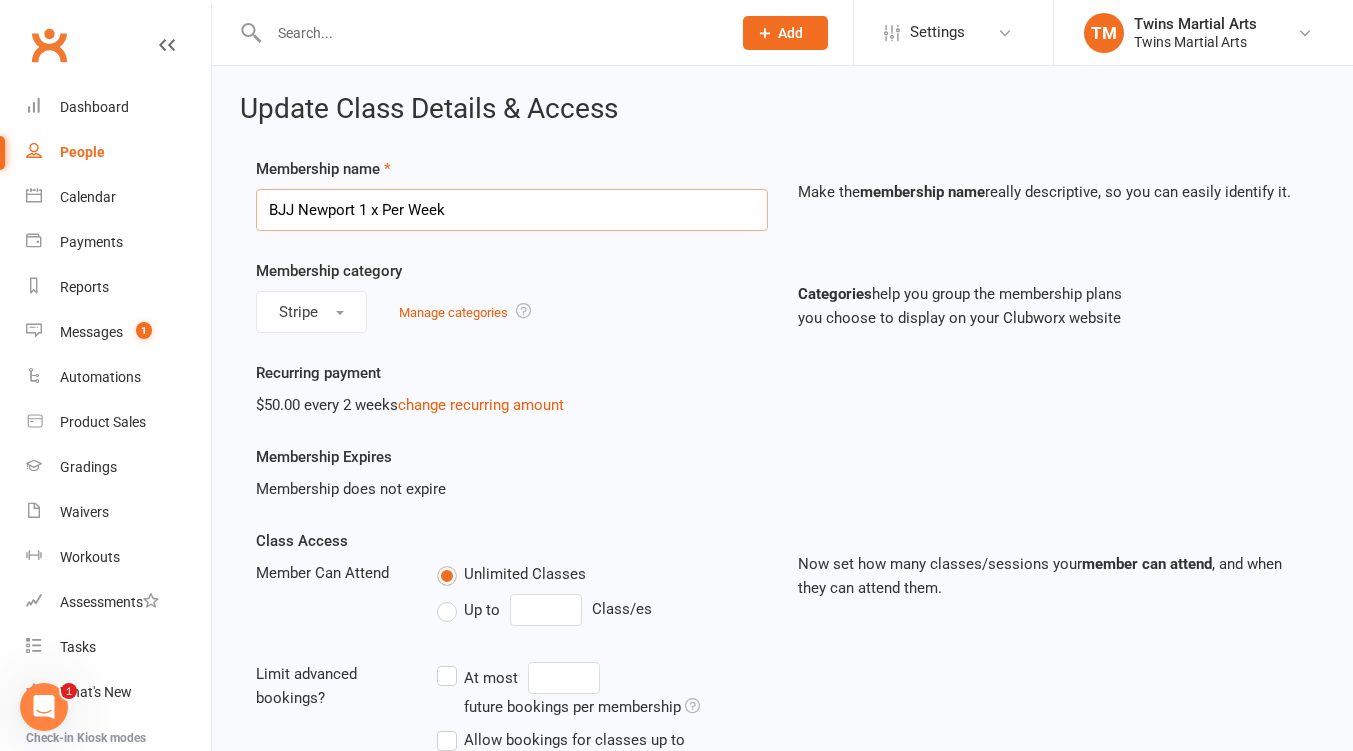 drag, startPoint x: 452, startPoint y: 206, endPoint x: 442, endPoint y: 205, distance: 10.049875 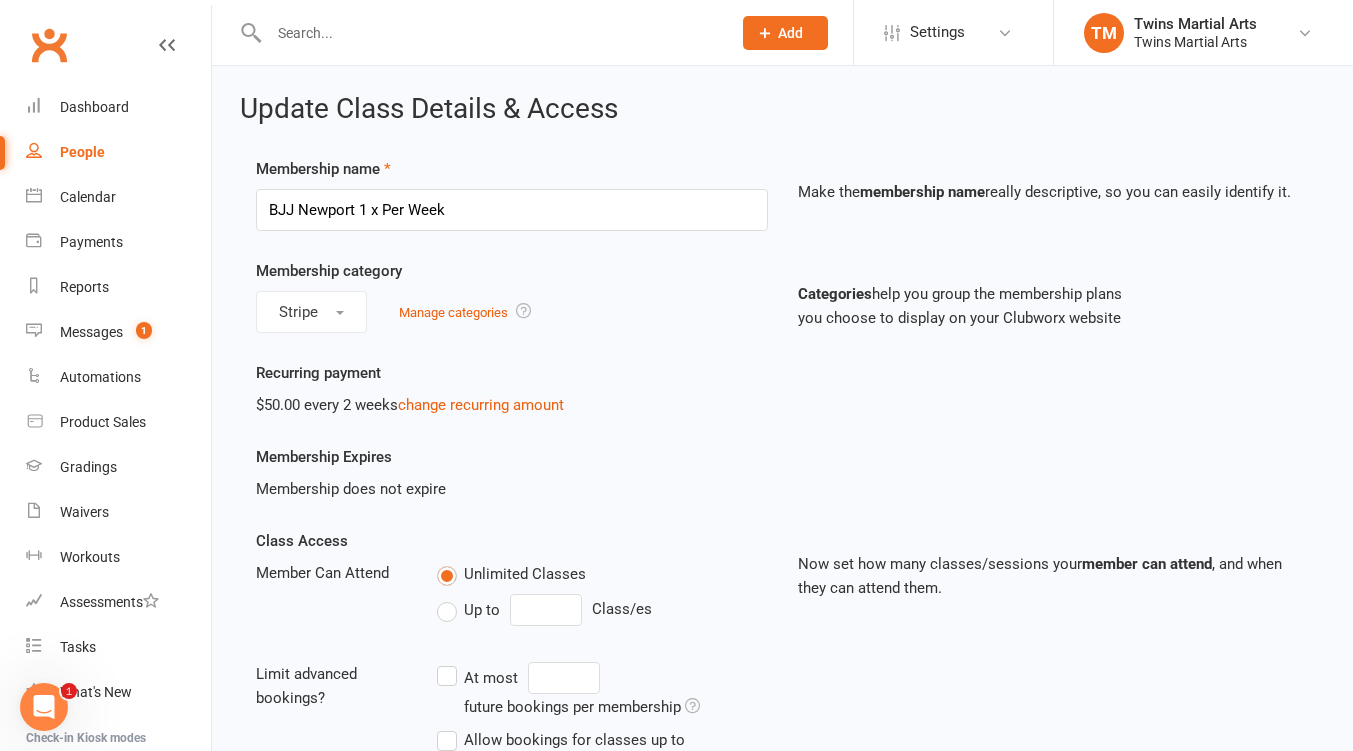 click on "Settings" at bounding box center [953, 32] 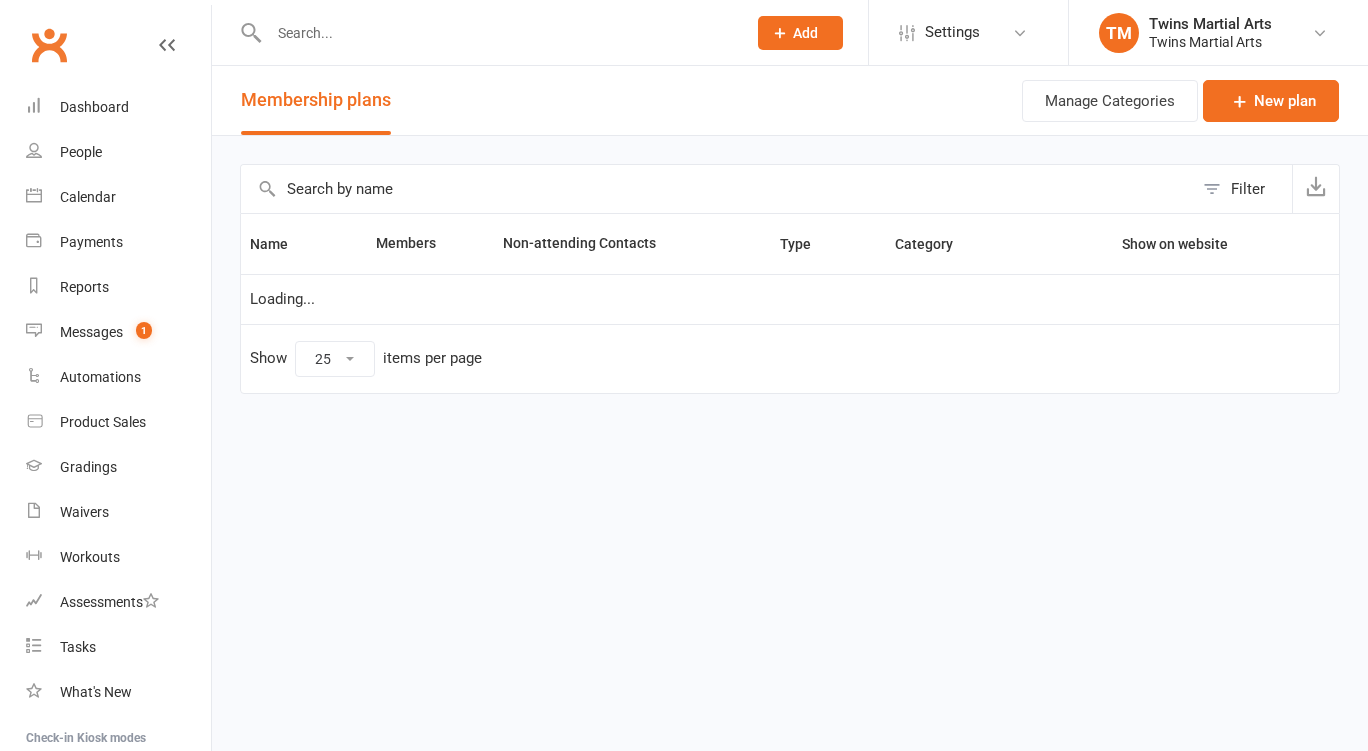 select on "25" 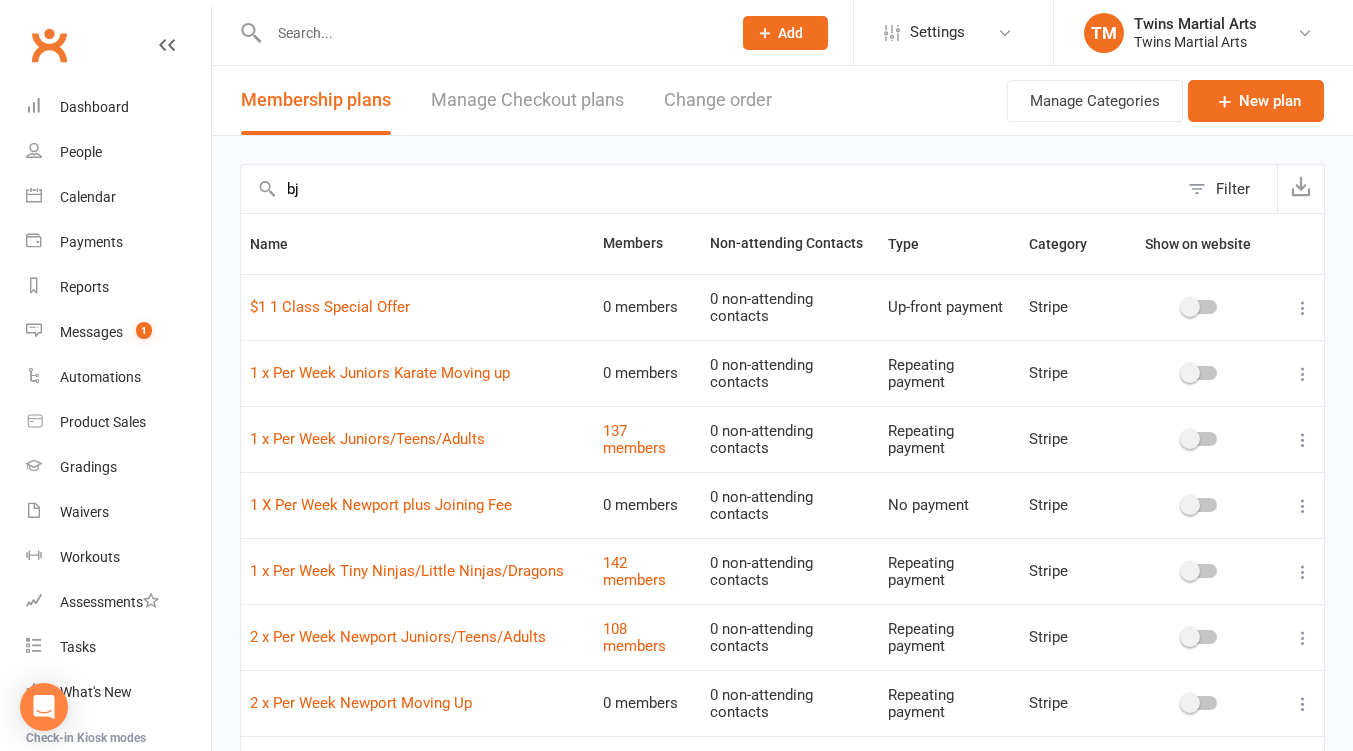 type on "bjj" 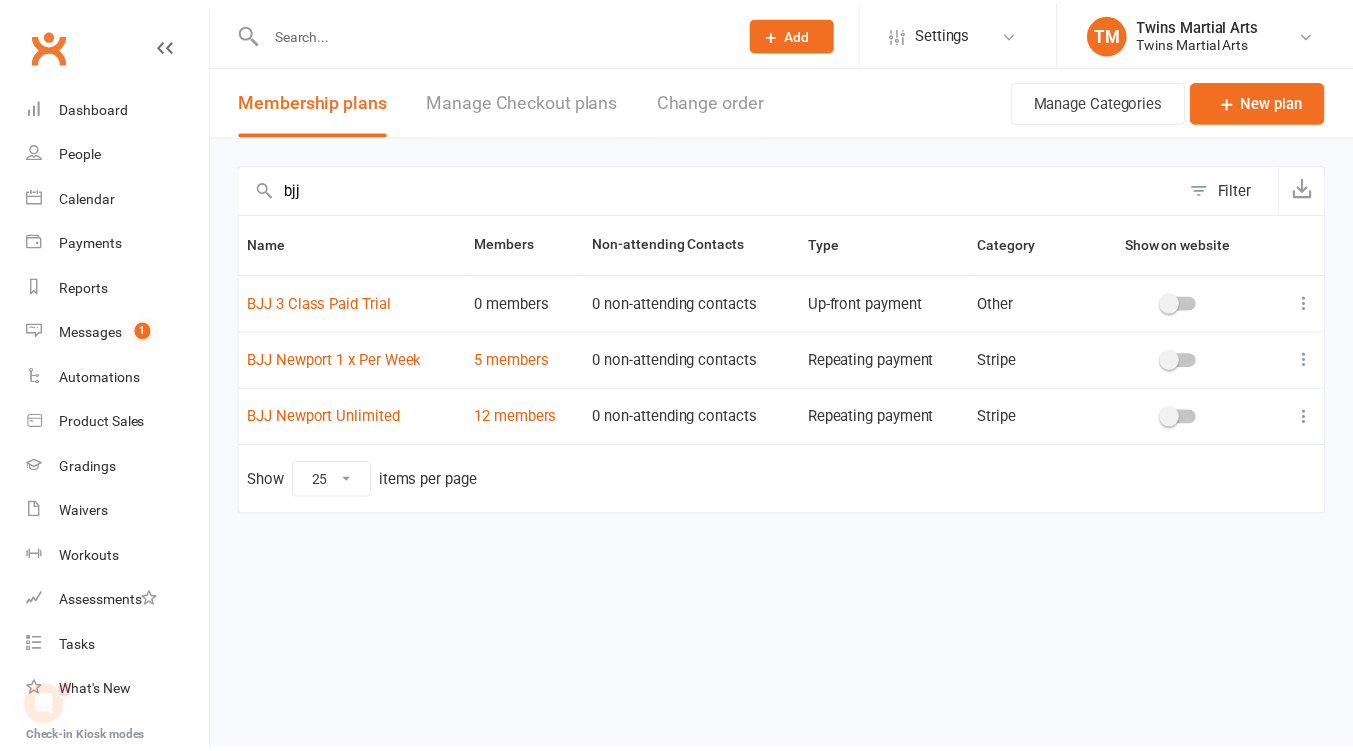scroll, scrollTop: 0, scrollLeft: 0, axis: both 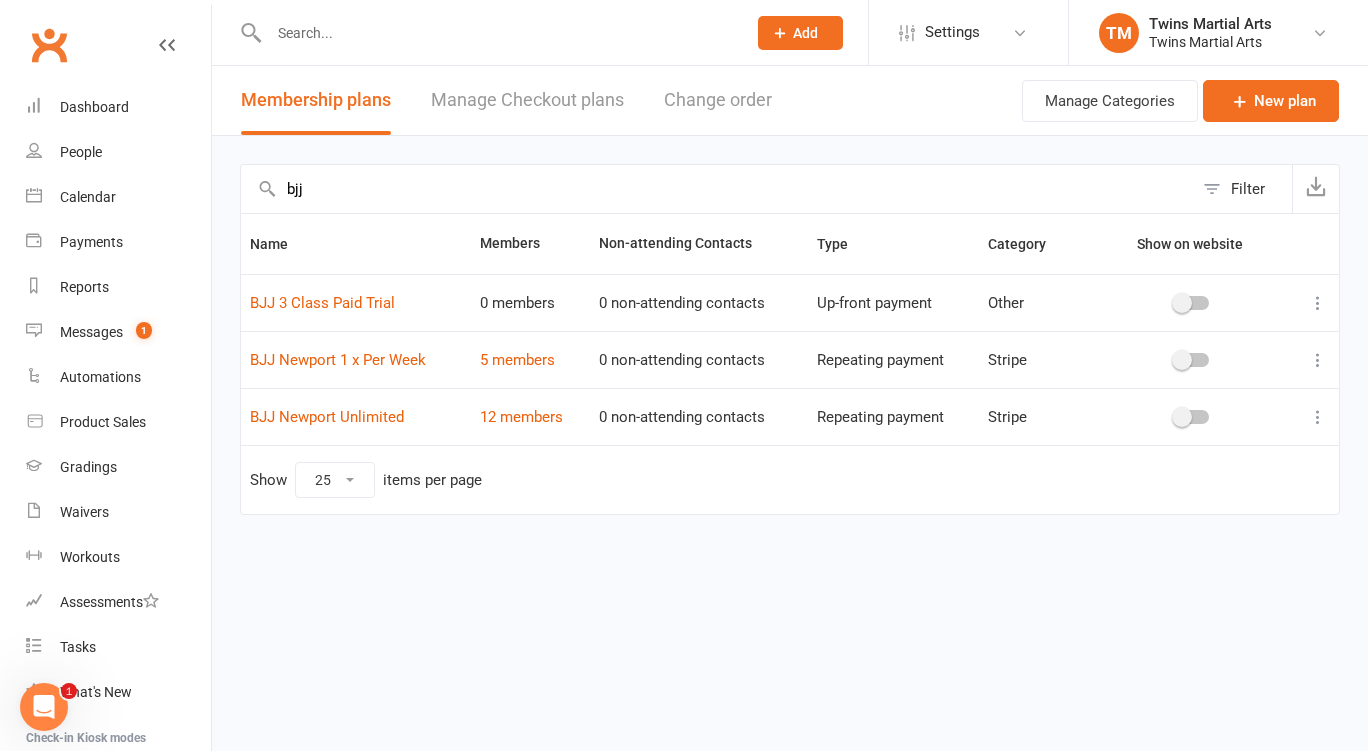 click on "bjj" at bounding box center [717, 189] 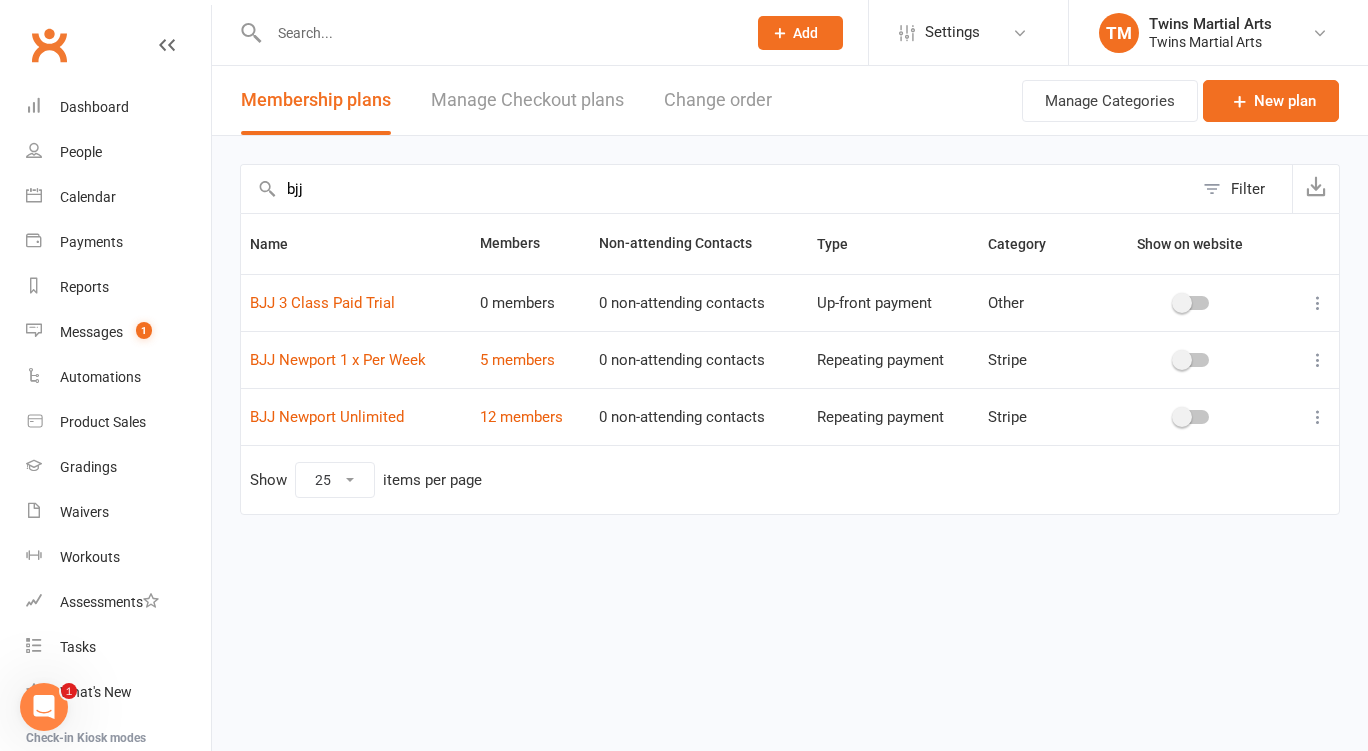type 